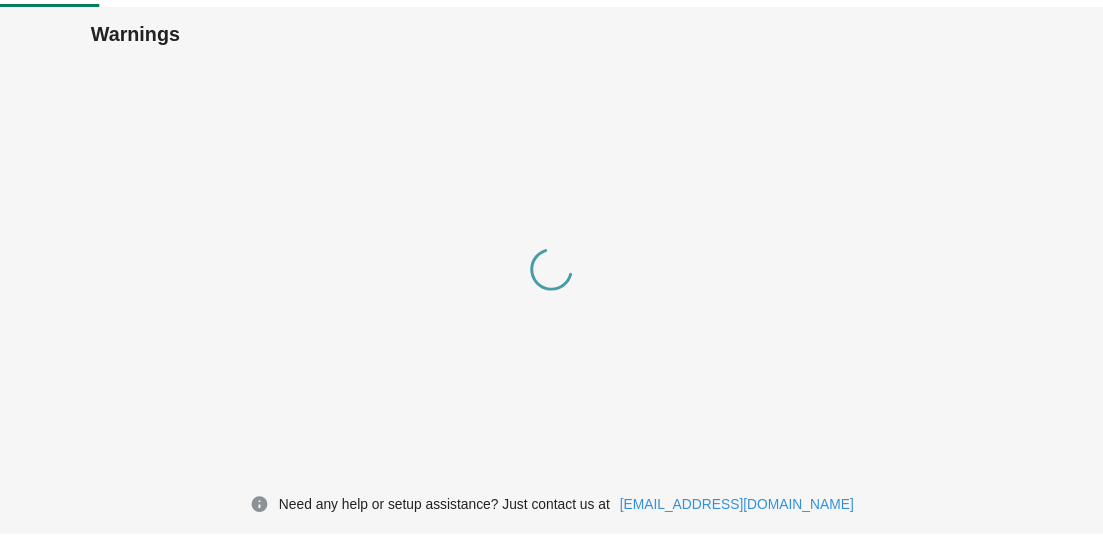 scroll, scrollTop: 0, scrollLeft: 0, axis: both 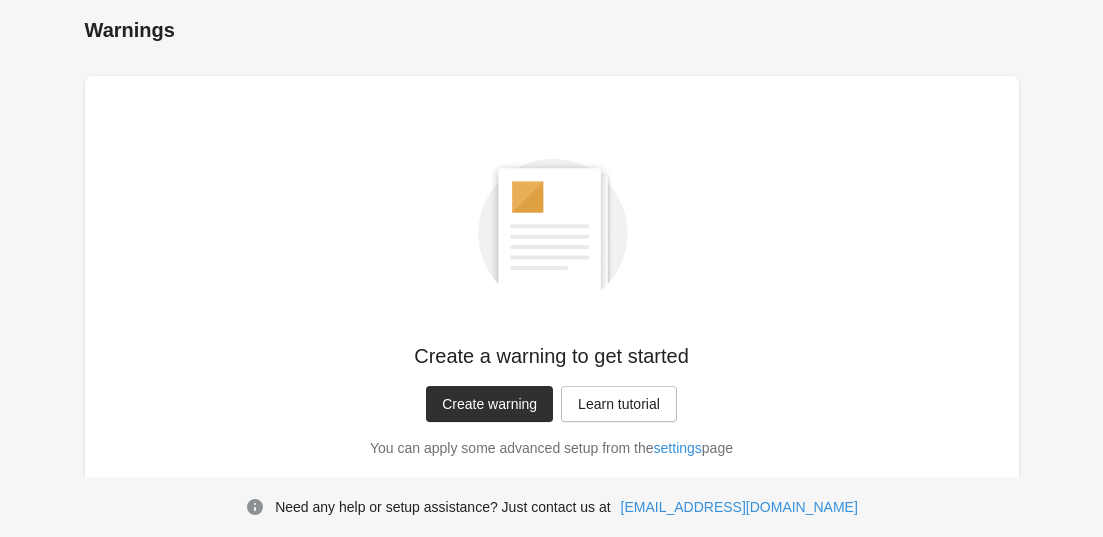 click on "Create warning" at bounding box center (489, 404) 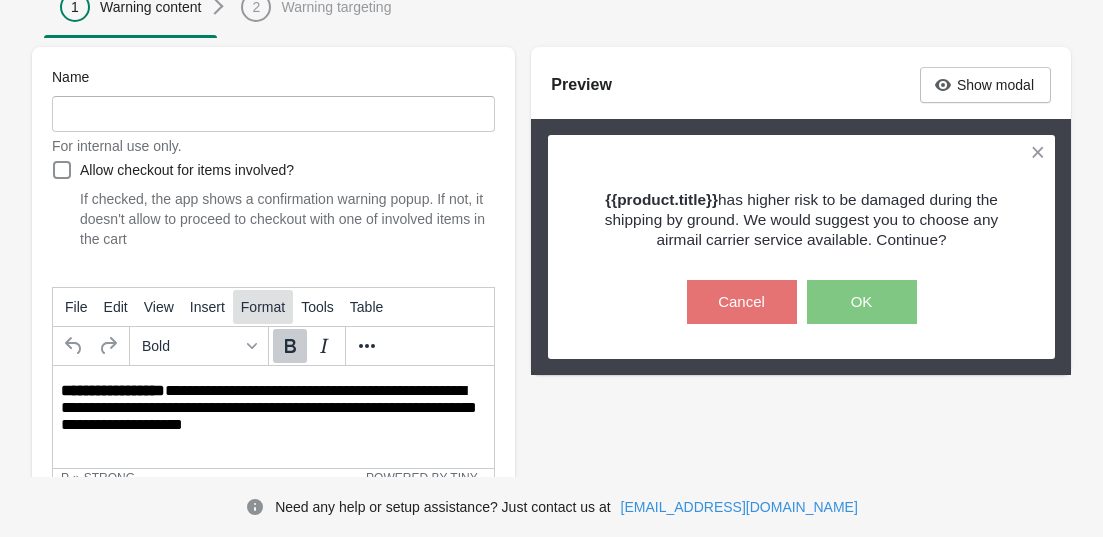 scroll, scrollTop: 400, scrollLeft: 0, axis: vertical 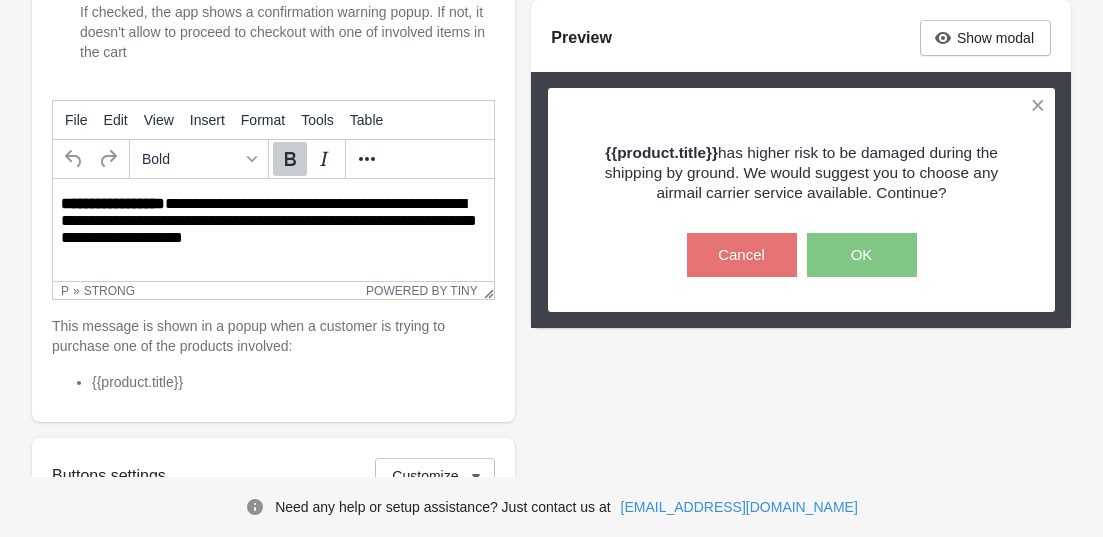 click on "**********" at bounding box center (275, 222) 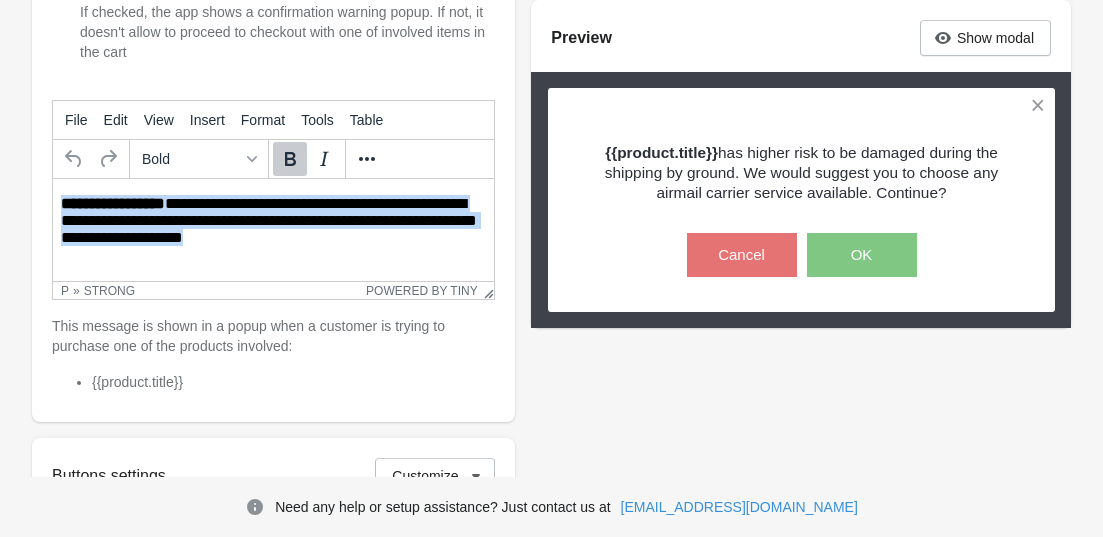 drag, startPoint x: 61, startPoint y: 202, endPoint x: 333, endPoint y: 243, distance: 275.07272 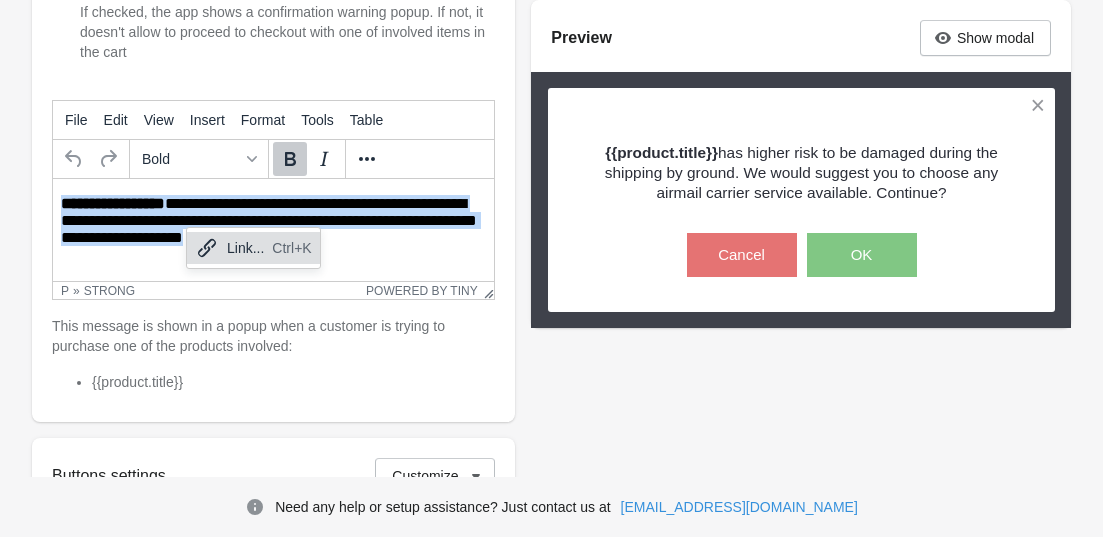 click on "**********" at bounding box center [275, 222] 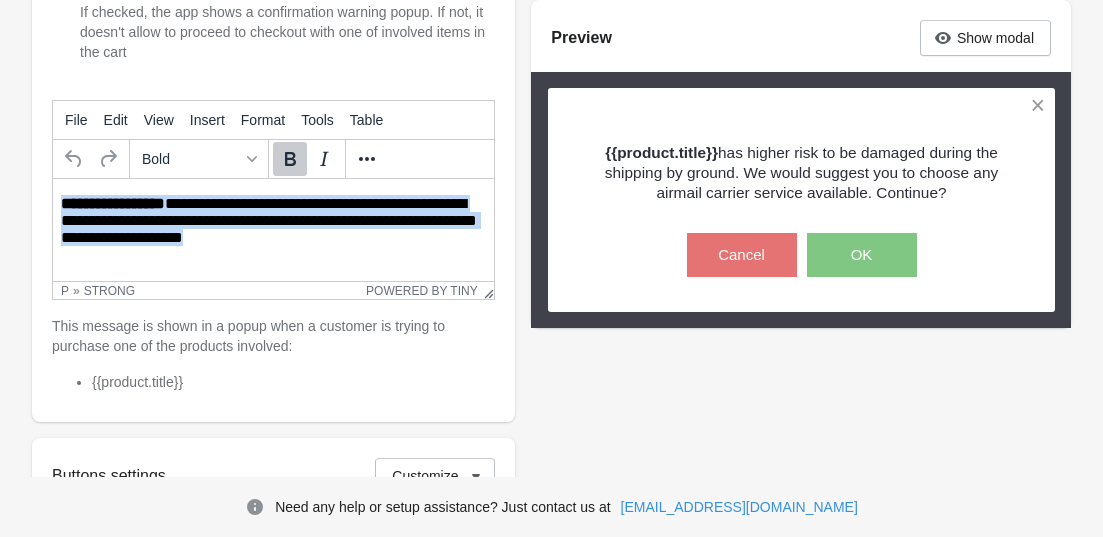 drag, startPoint x: 63, startPoint y: 203, endPoint x: 294, endPoint y: 243, distance: 234.43762 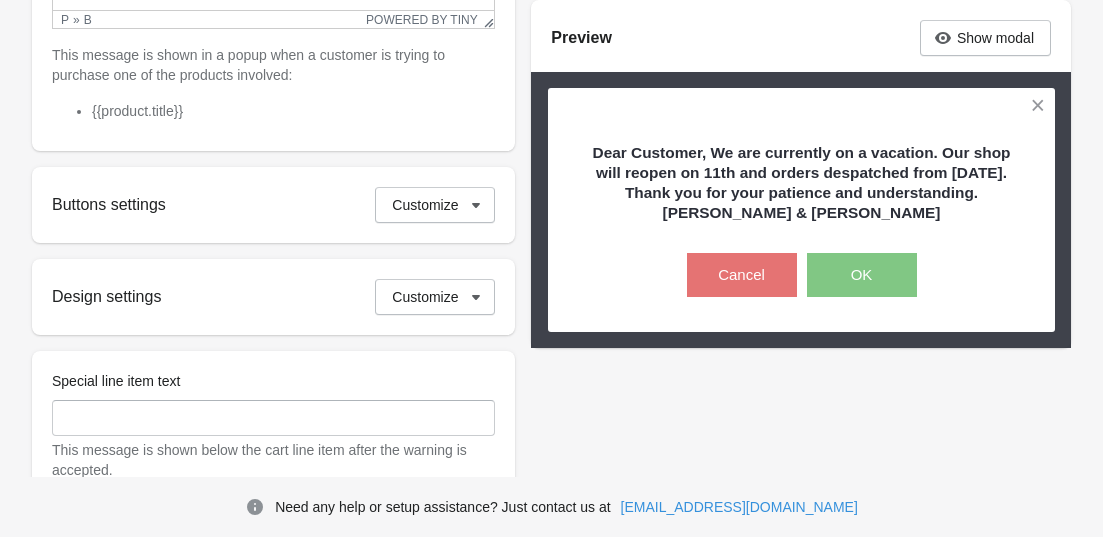 scroll, scrollTop: 700, scrollLeft: 0, axis: vertical 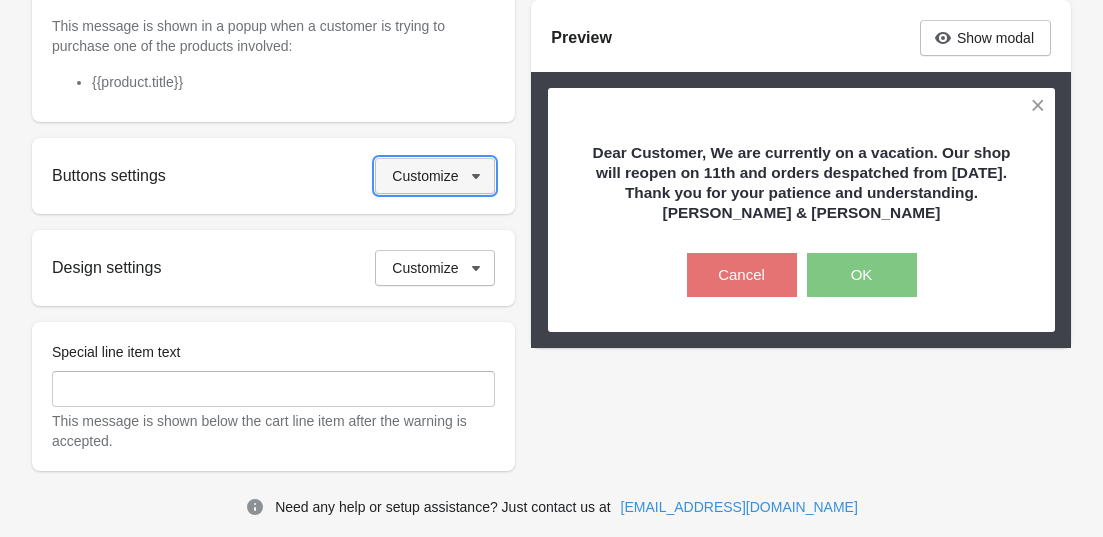 click on "Customize" at bounding box center (425, 176) 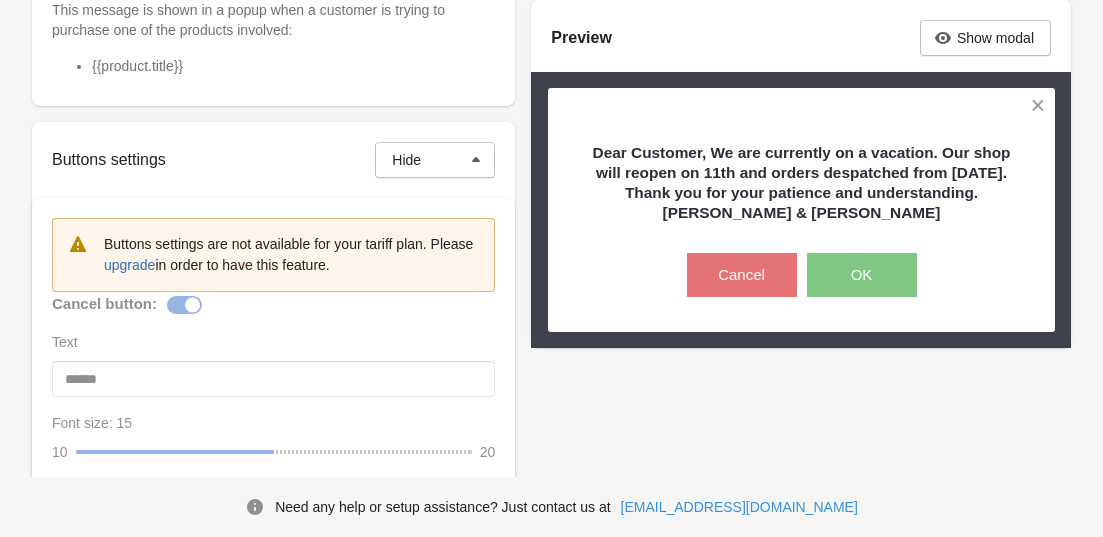 scroll, scrollTop: 700, scrollLeft: 0, axis: vertical 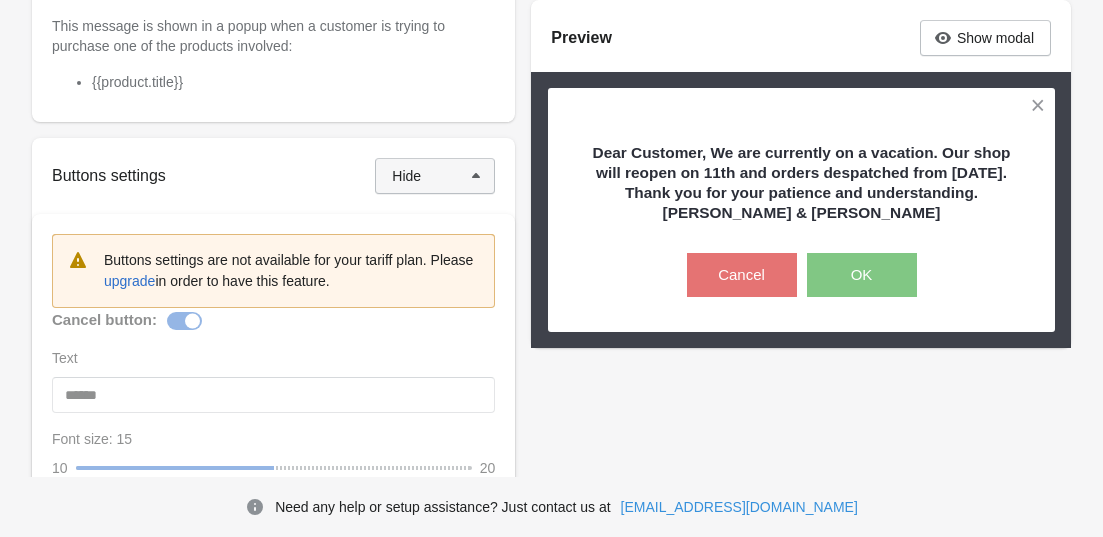 click 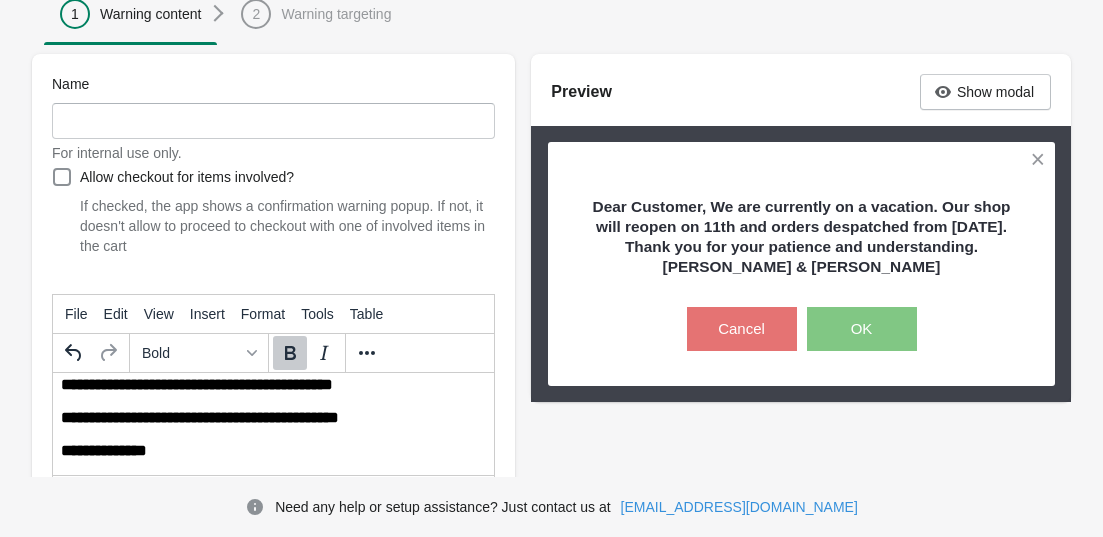 scroll, scrollTop: 172, scrollLeft: 0, axis: vertical 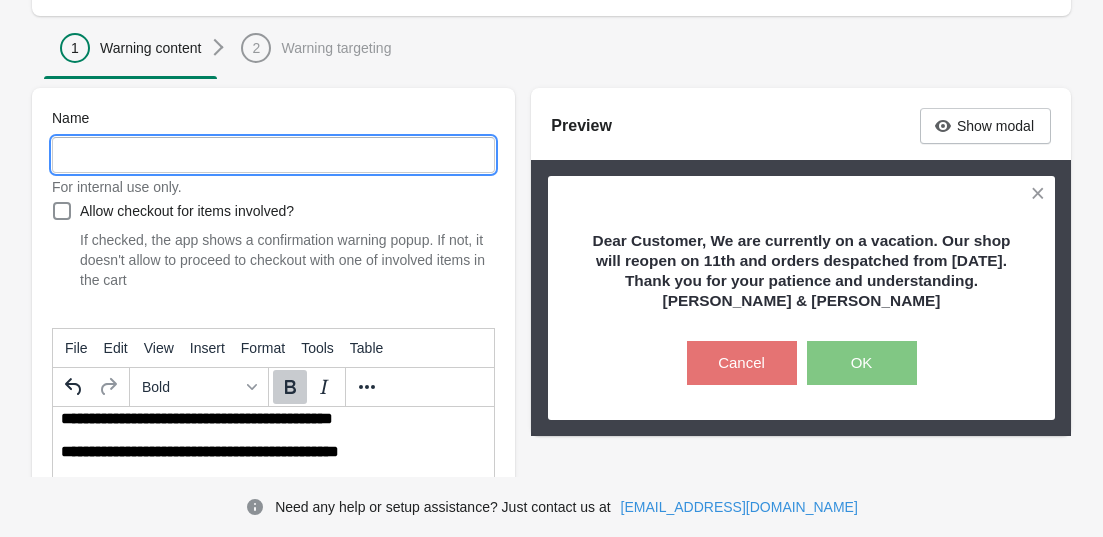 click on "Name" at bounding box center (273, 155) 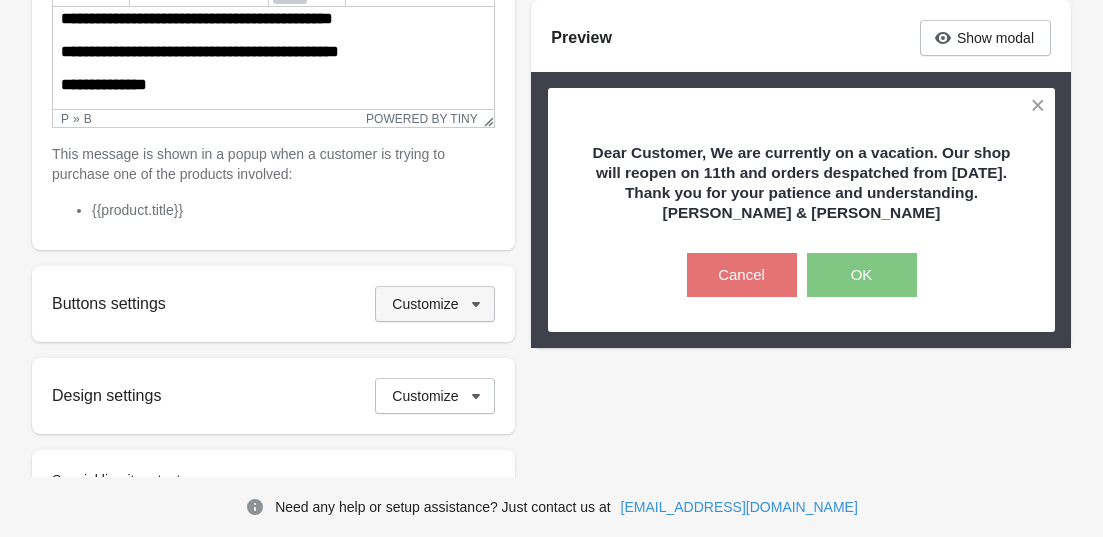 scroll, scrollTop: 772, scrollLeft: 0, axis: vertical 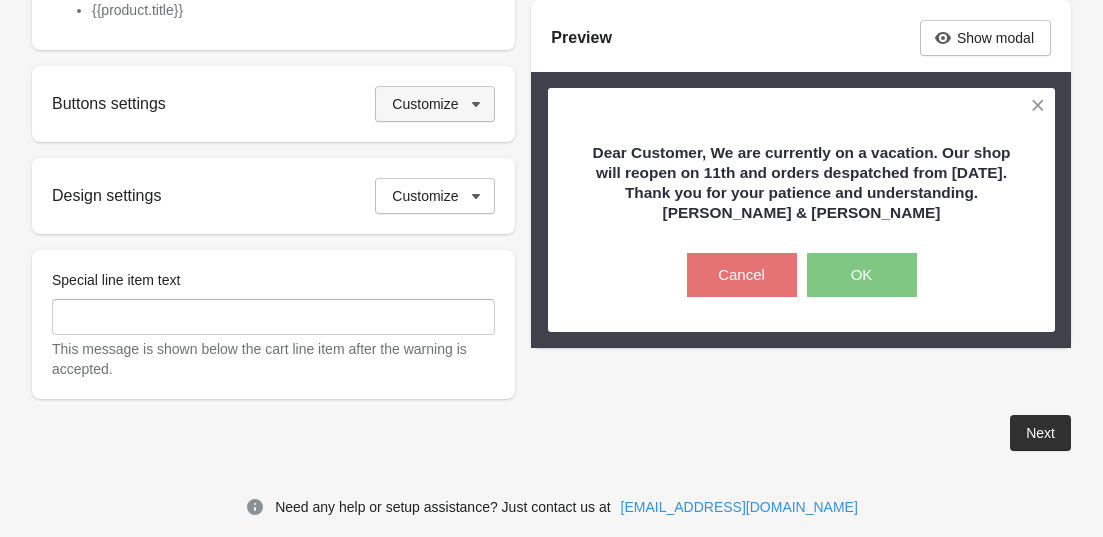 type on "*******" 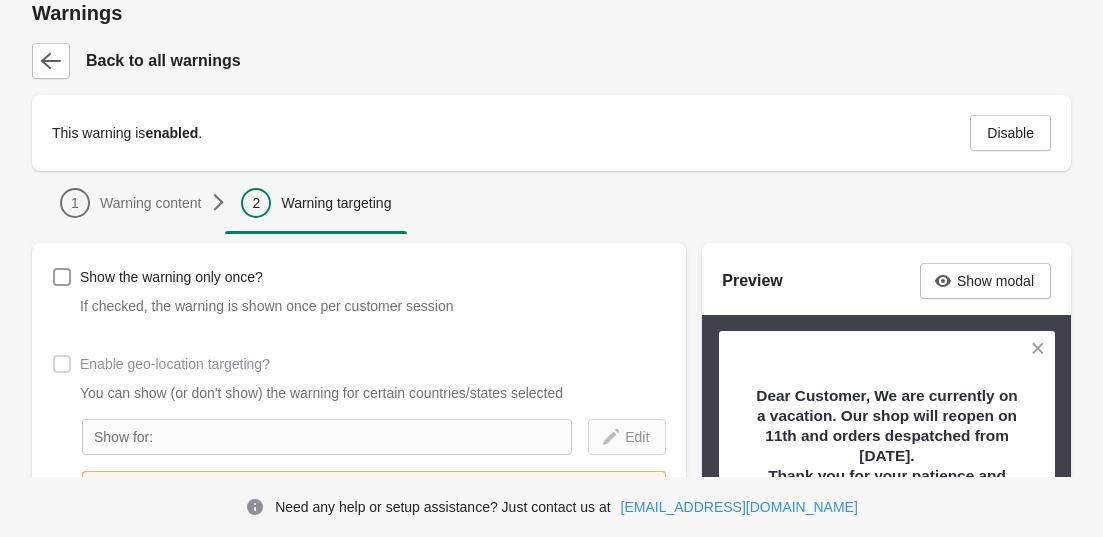 scroll, scrollTop: 0, scrollLeft: 0, axis: both 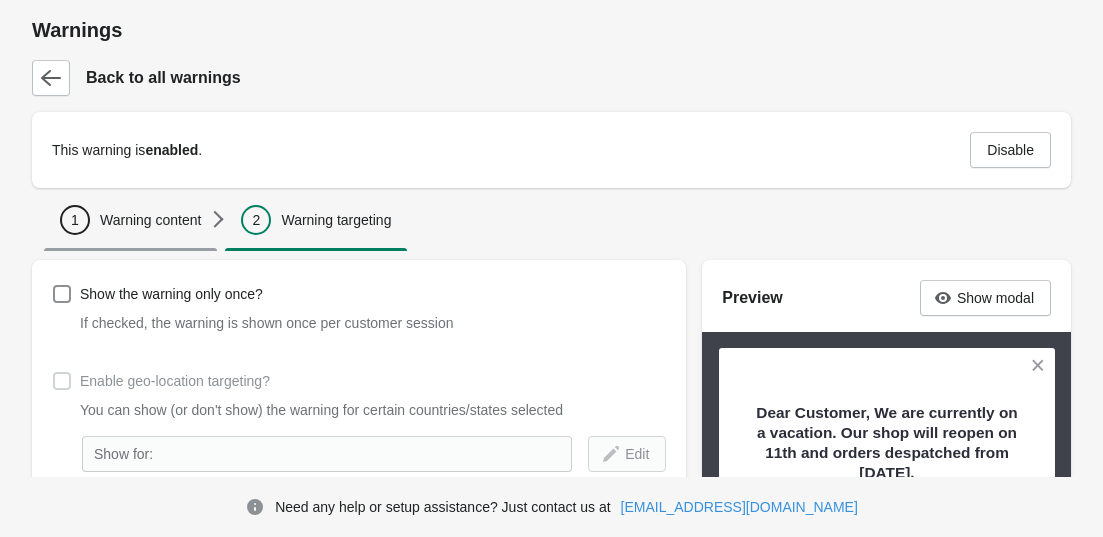 click on "Warning content" at bounding box center (150, 220) 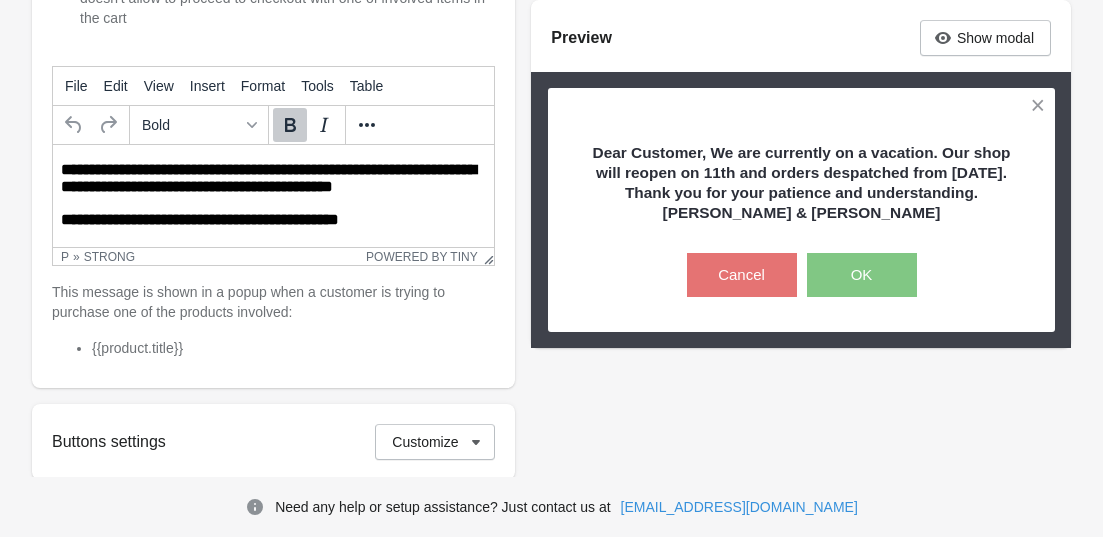 scroll, scrollTop: 400, scrollLeft: 0, axis: vertical 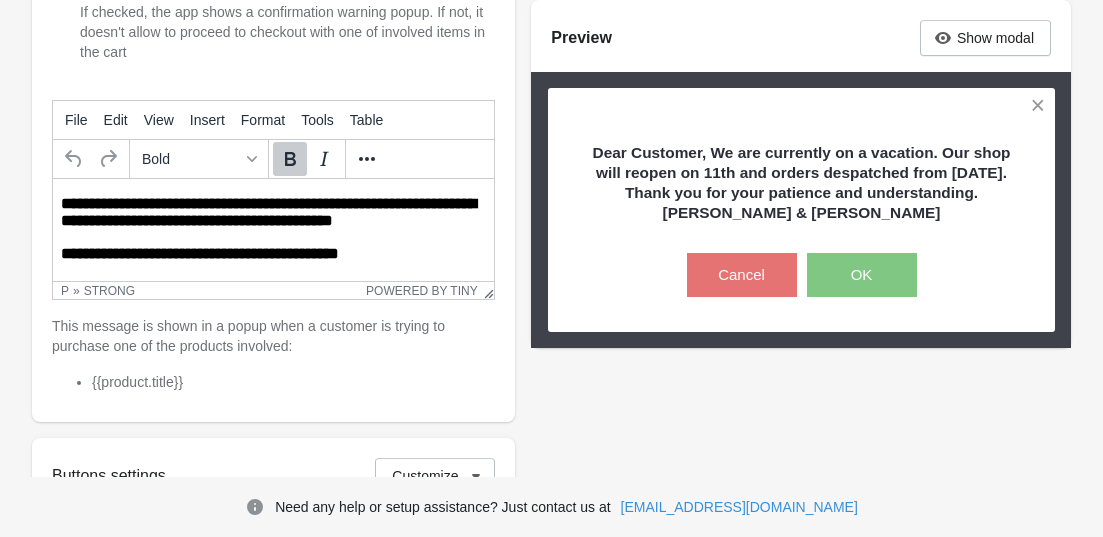 click on "**********" at bounding box center [273, 212] 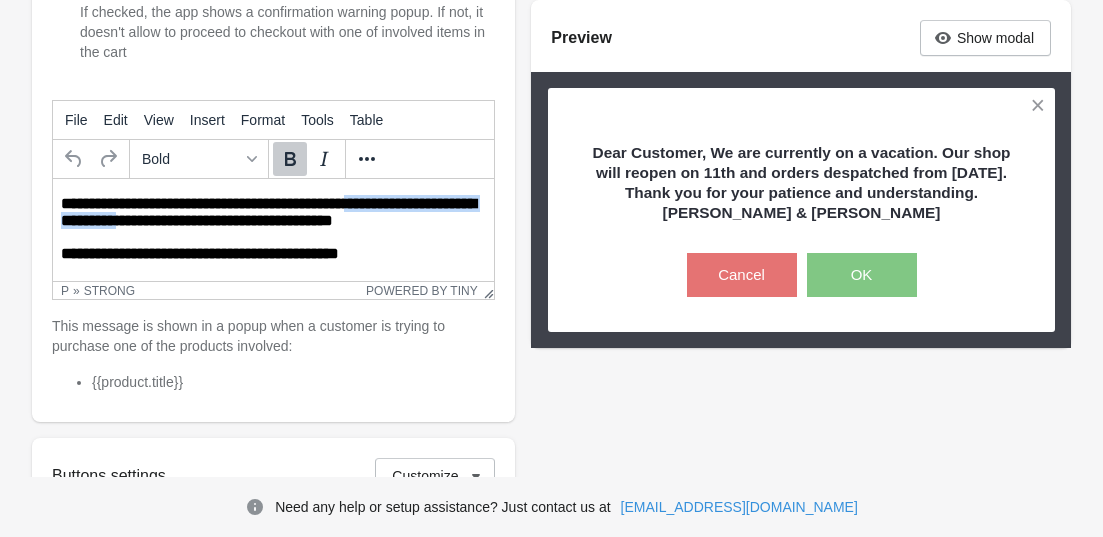drag, startPoint x: 391, startPoint y: 200, endPoint x: 220, endPoint y: 220, distance: 172.16562 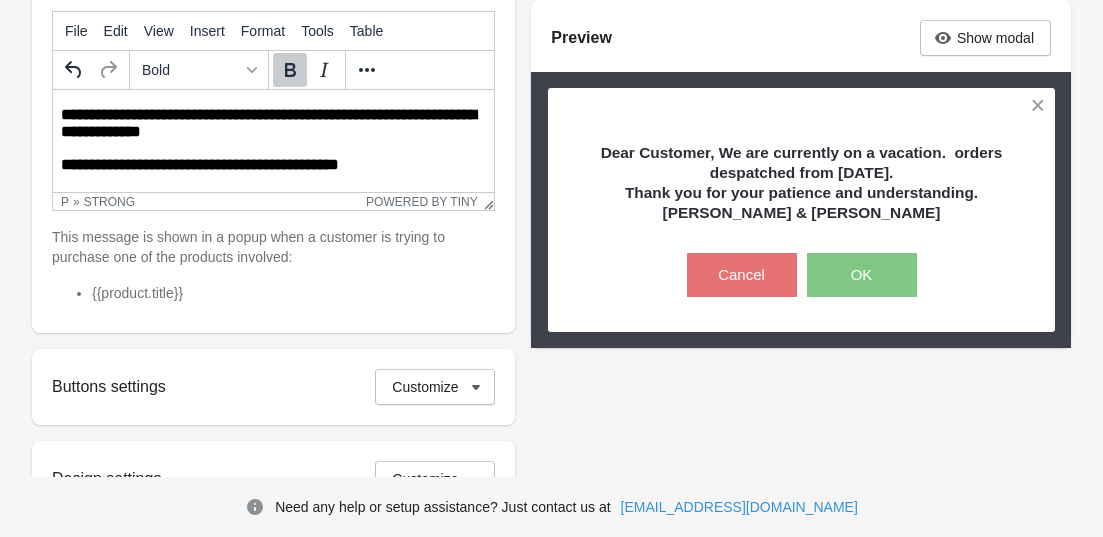 scroll, scrollTop: 500, scrollLeft: 0, axis: vertical 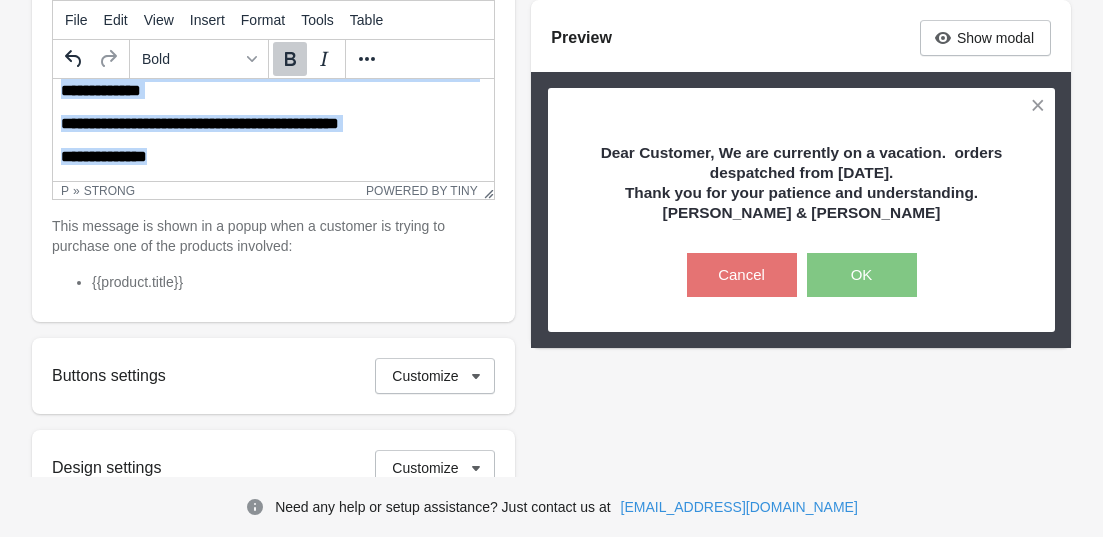 drag, startPoint x: 62, startPoint y: 104, endPoint x: 264, endPoint y: 175, distance: 214.11446 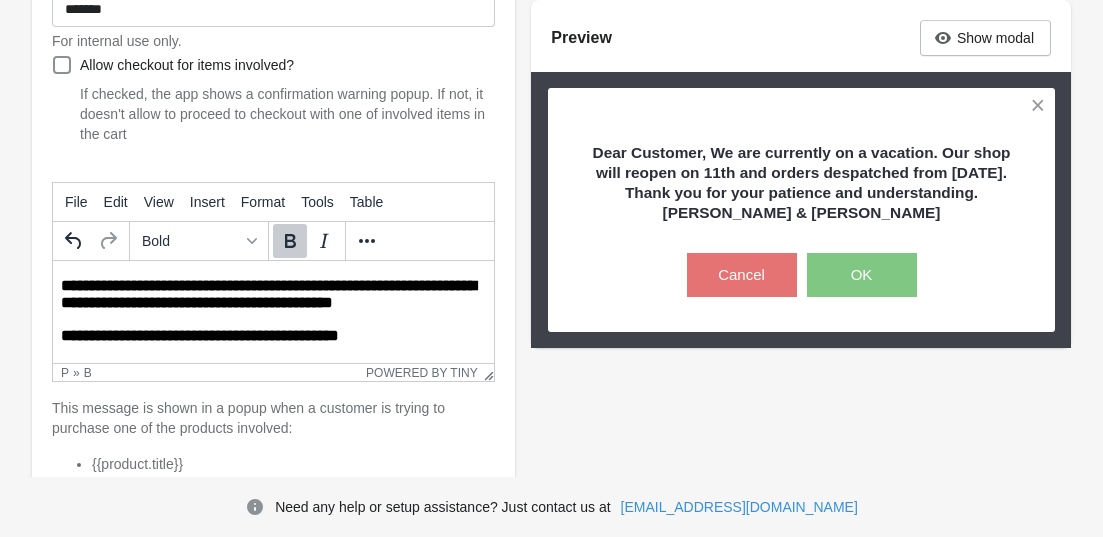 scroll, scrollTop: 300, scrollLeft: 0, axis: vertical 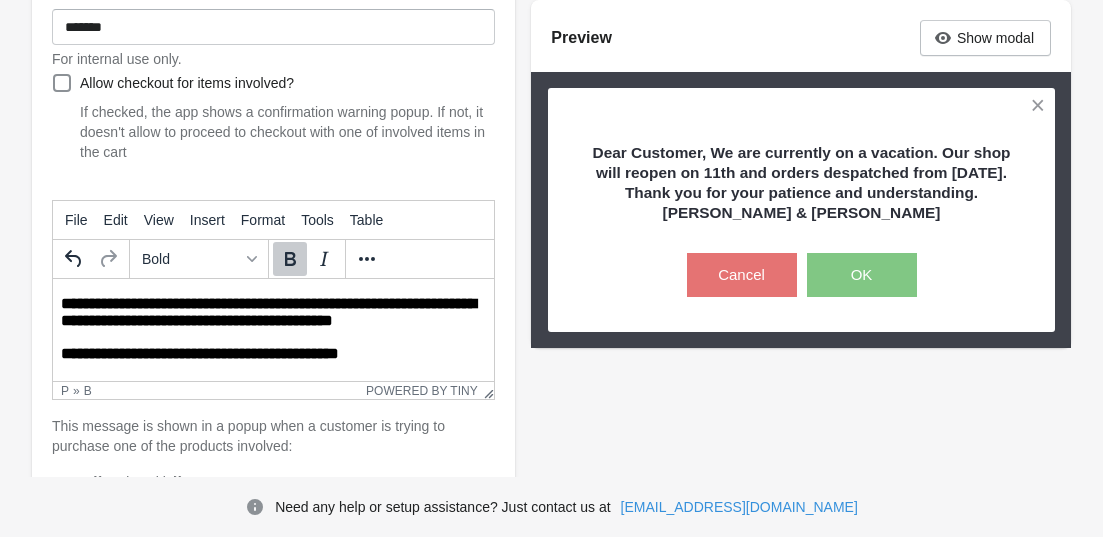 click on "**********" at bounding box center [200, 353] 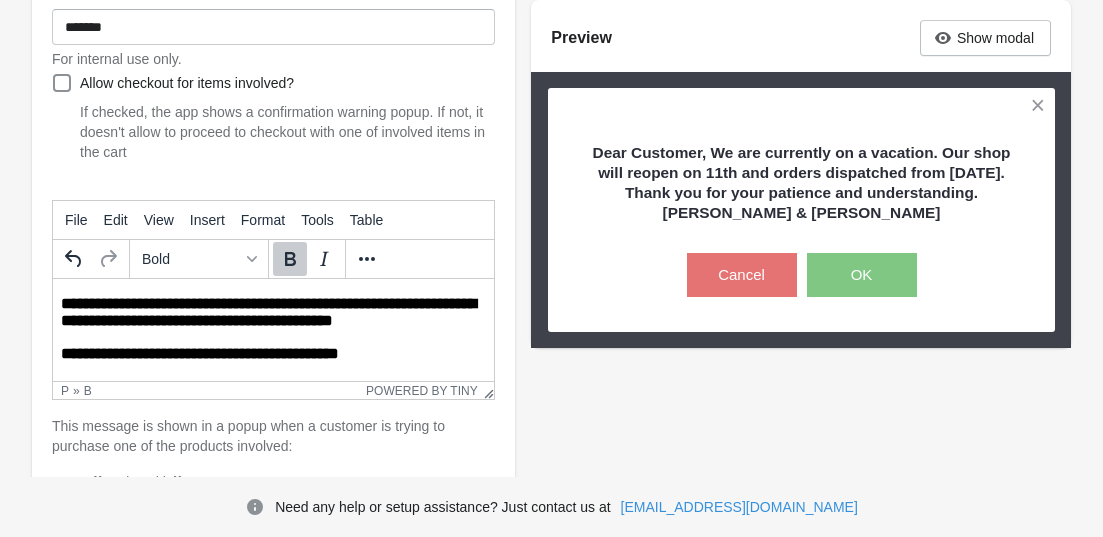 click on "**********" at bounding box center (268, 312) 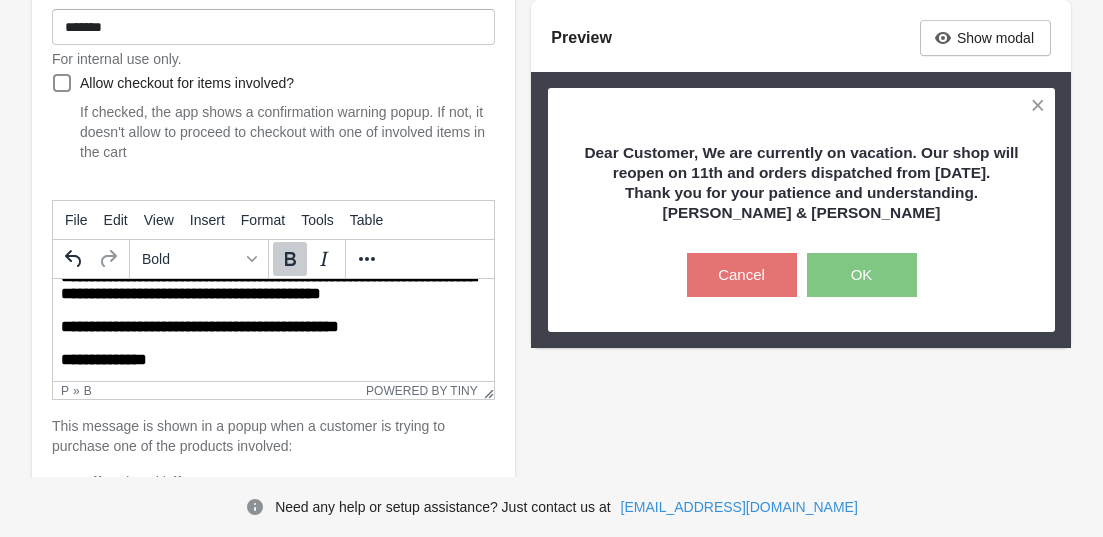 scroll, scrollTop: 34, scrollLeft: 0, axis: vertical 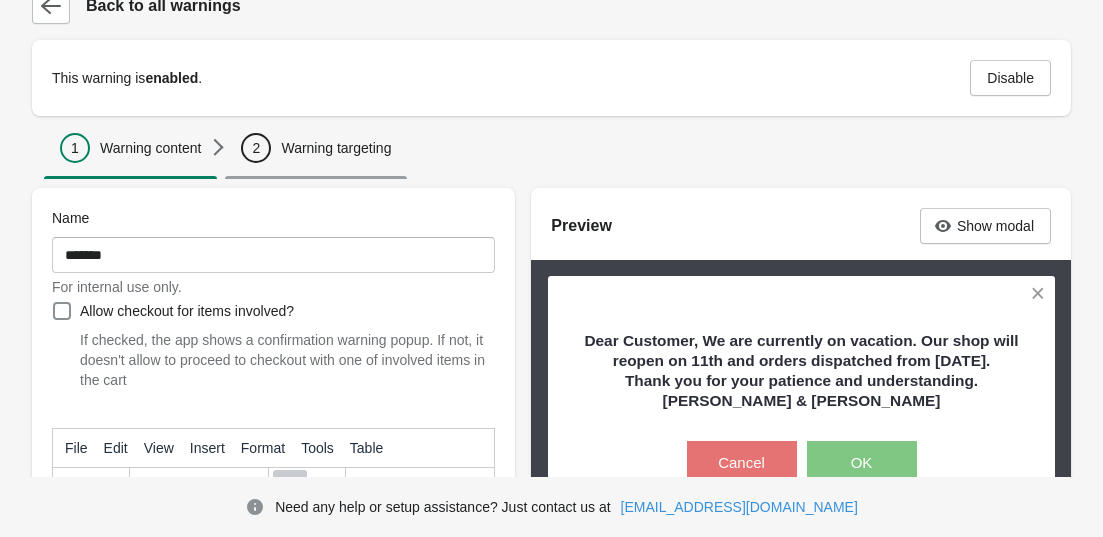 click on "Warning targeting" at bounding box center (336, 148) 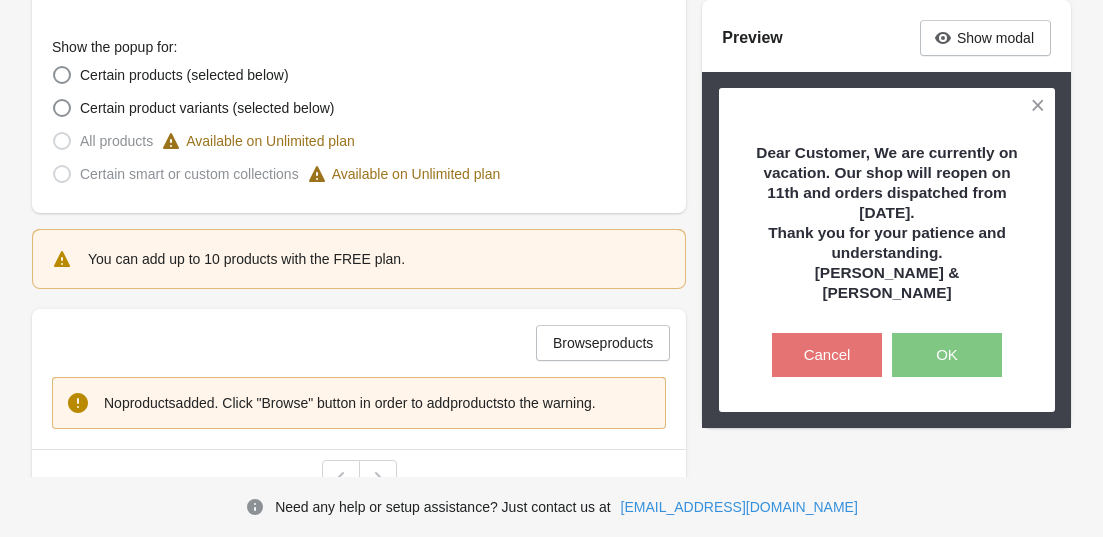 scroll, scrollTop: 572, scrollLeft: 0, axis: vertical 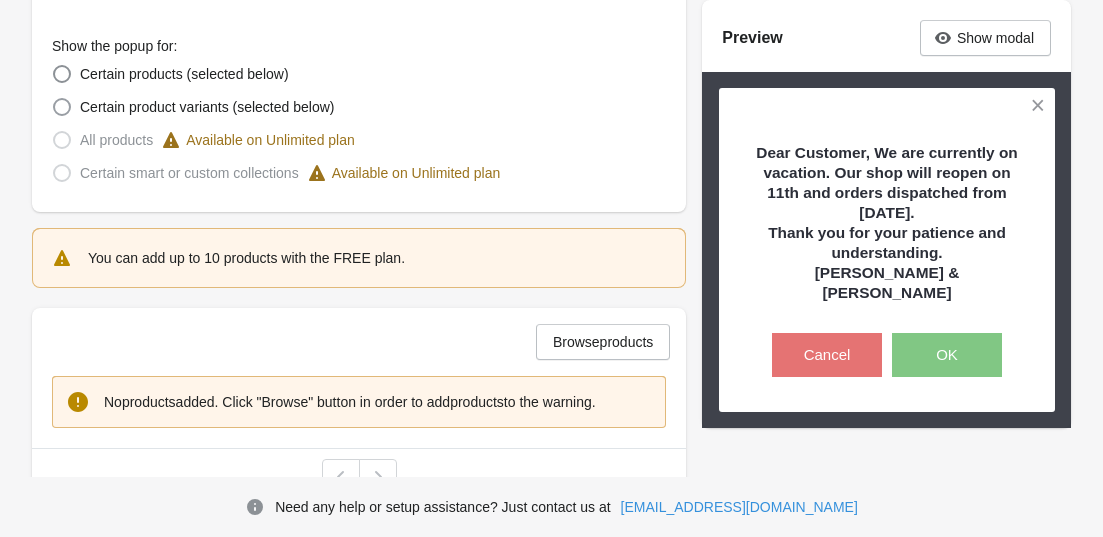click at bounding box center (62, 107) 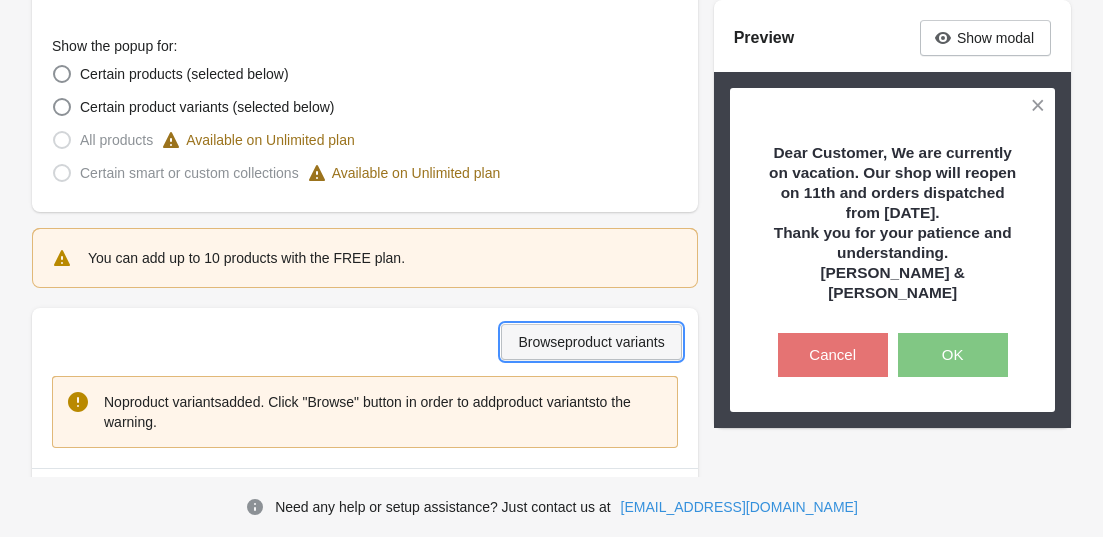 click on "Browse  product variants" at bounding box center [591, 342] 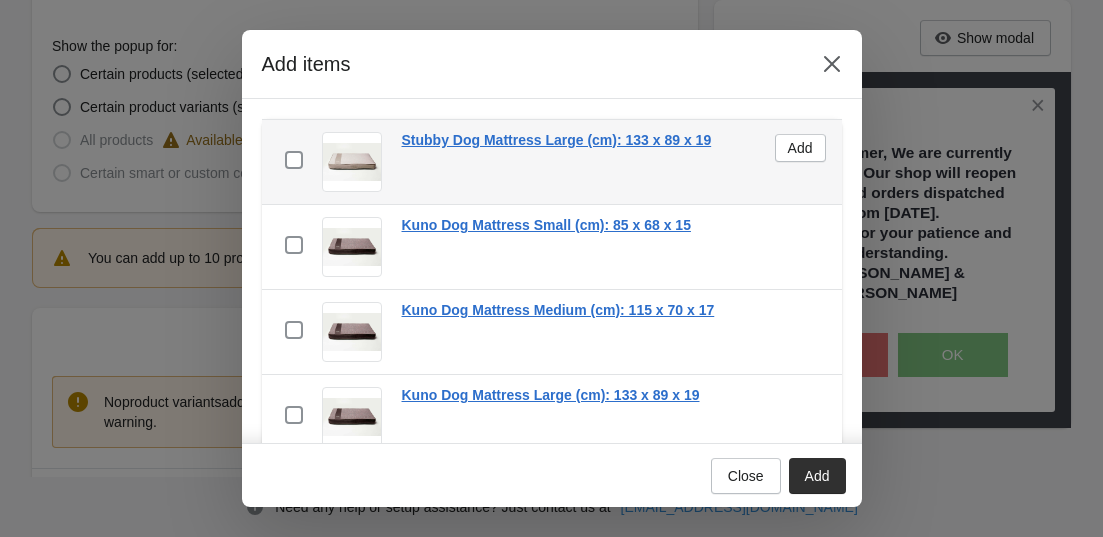 scroll, scrollTop: 2300, scrollLeft: 0, axis: vertical 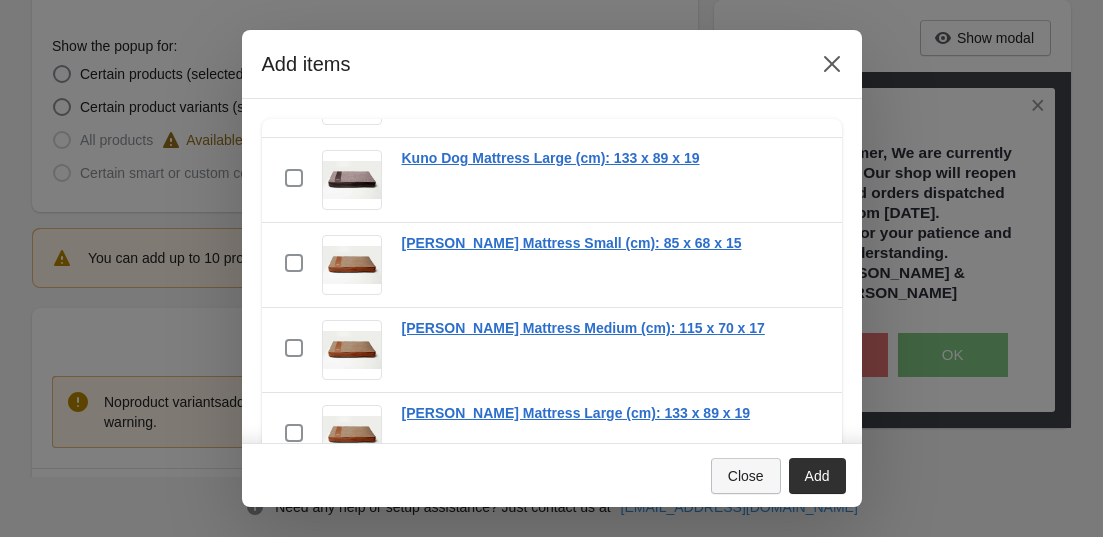 click on "Close" at bounding box center [746, 476] 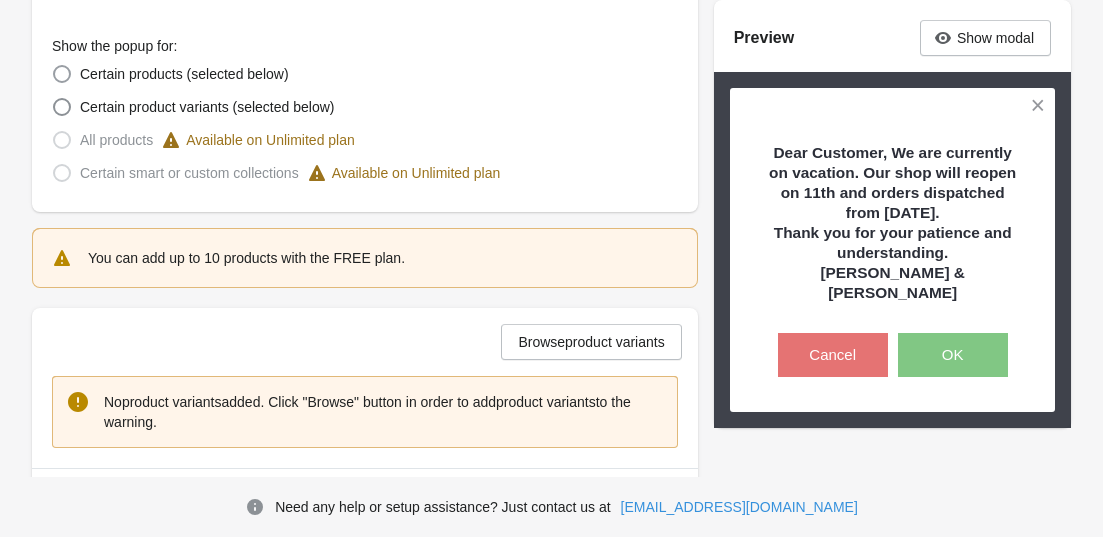 click at bounding box center (62, 74) 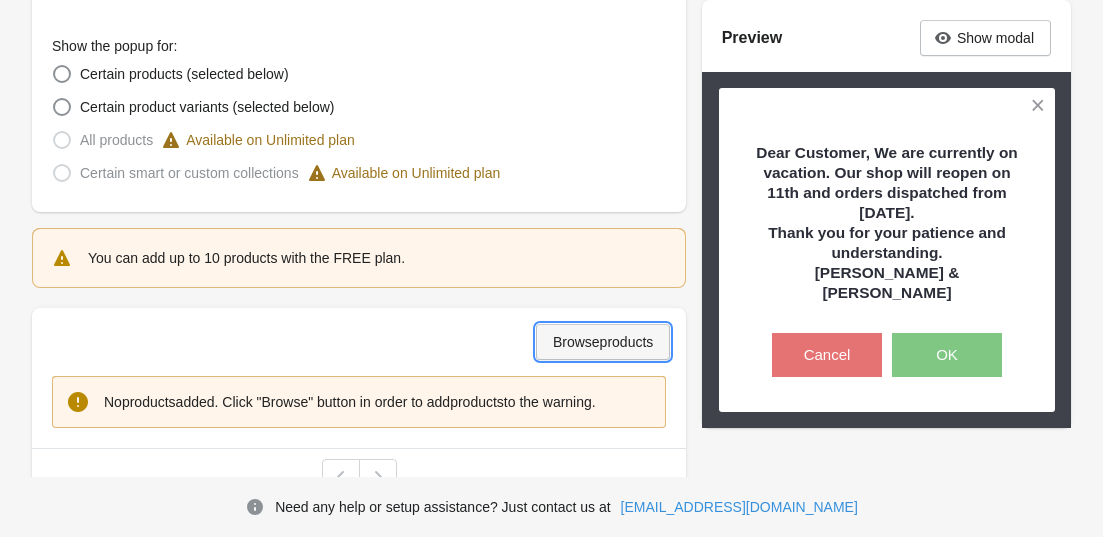 click on "Browse  products" at bounding box center [603, 342] 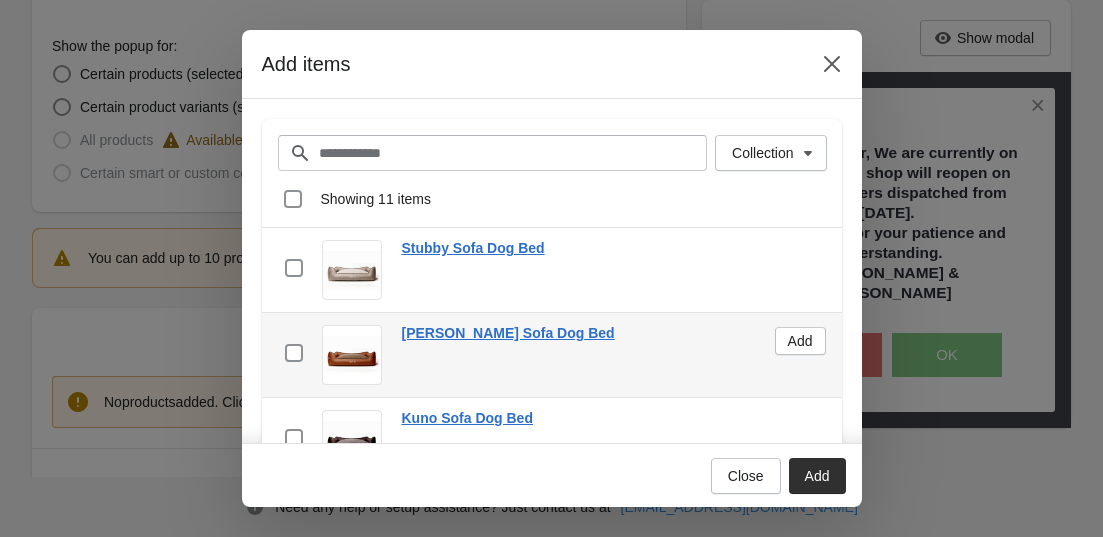 scroll, scrollTop: 100, scrollLeft: 0, axis: vertical 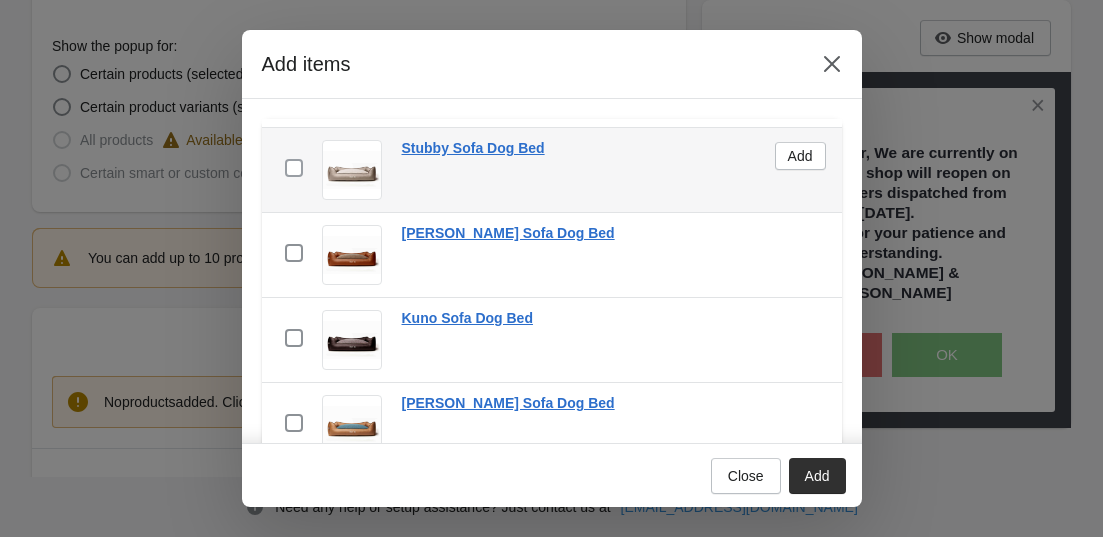 click at bounding box center (294, 168) 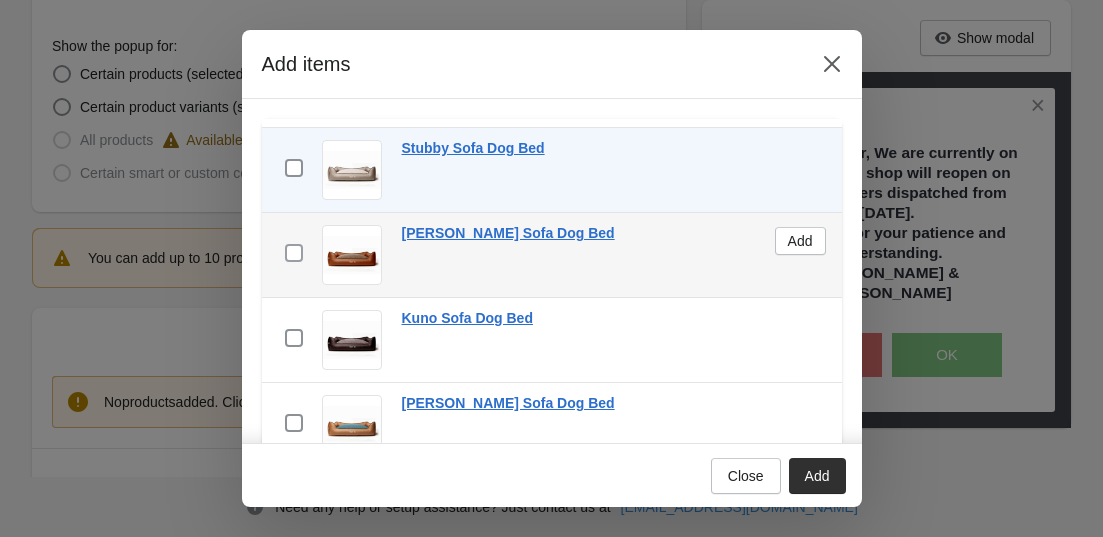 drag, startPoint x: 296, startPoint y: 251, endPoint x: 308, endPoint y: 300, distance: 50.447994 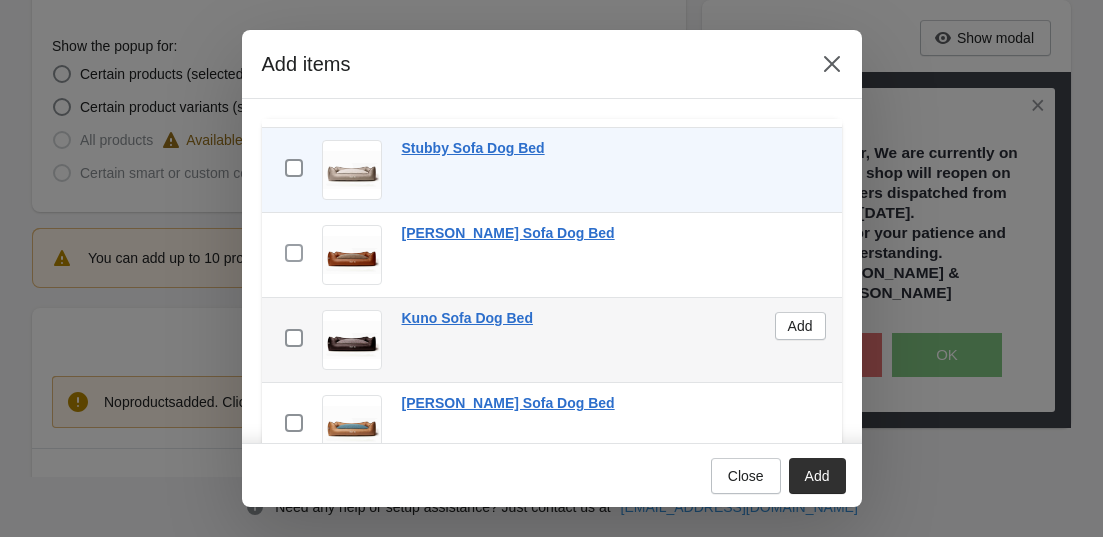 click at bounding box center [294, 253] 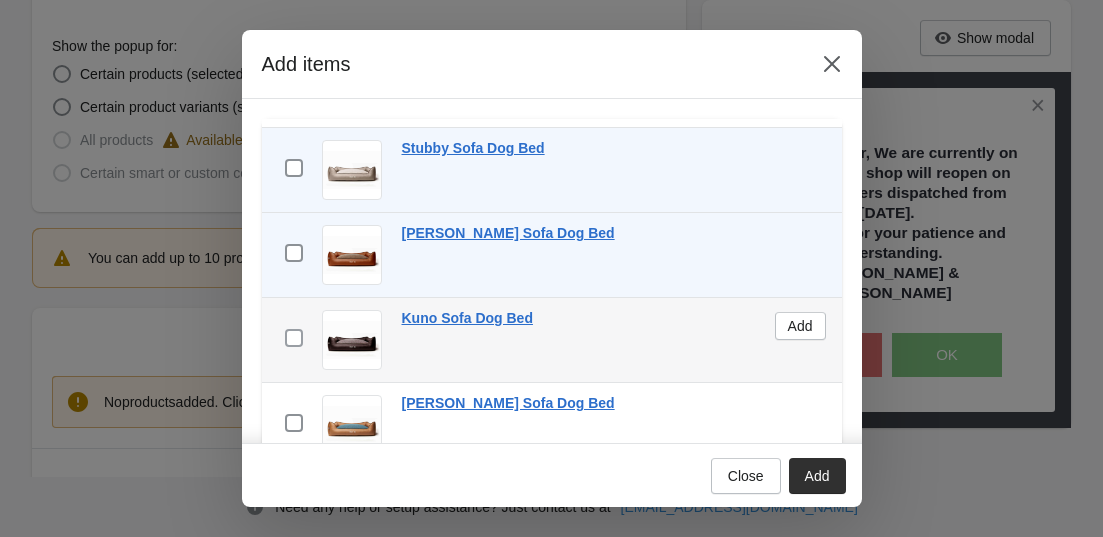 click at bounding box center [294, 338] 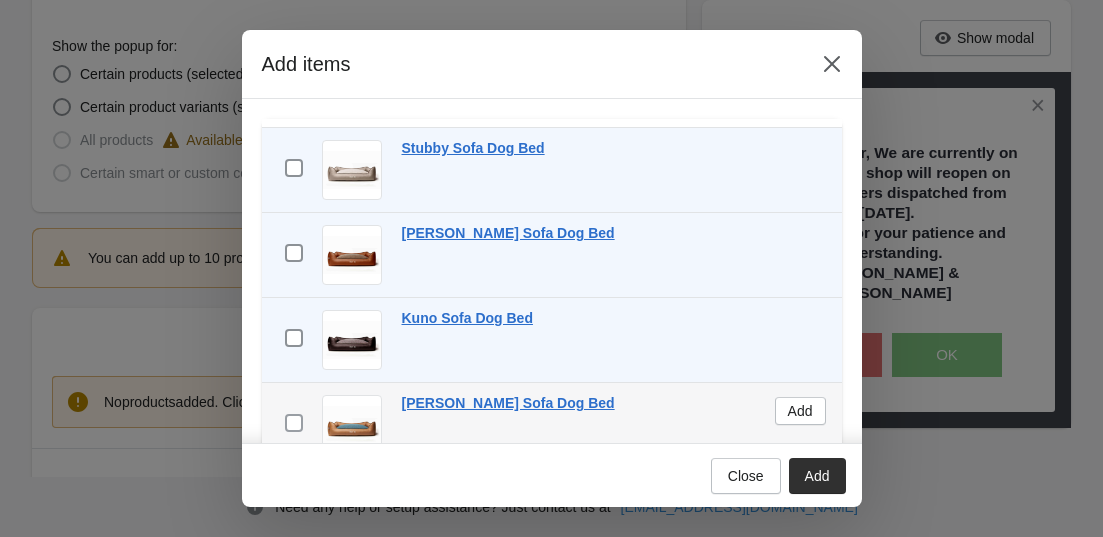 click at bounding box center (294, 423) 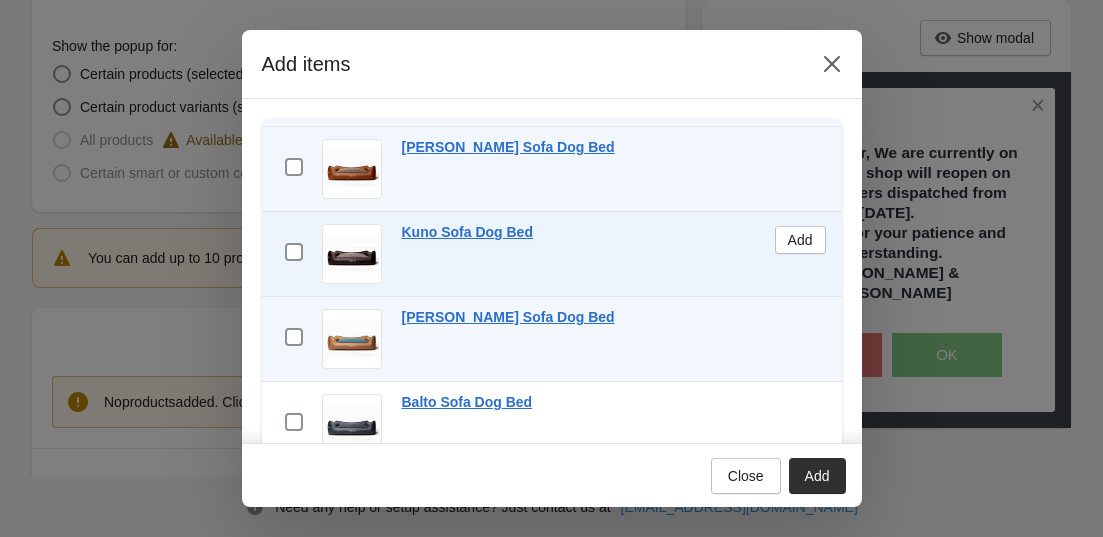 scroll, scrollTop: 300, scrollLeft: 0, axis: vertical 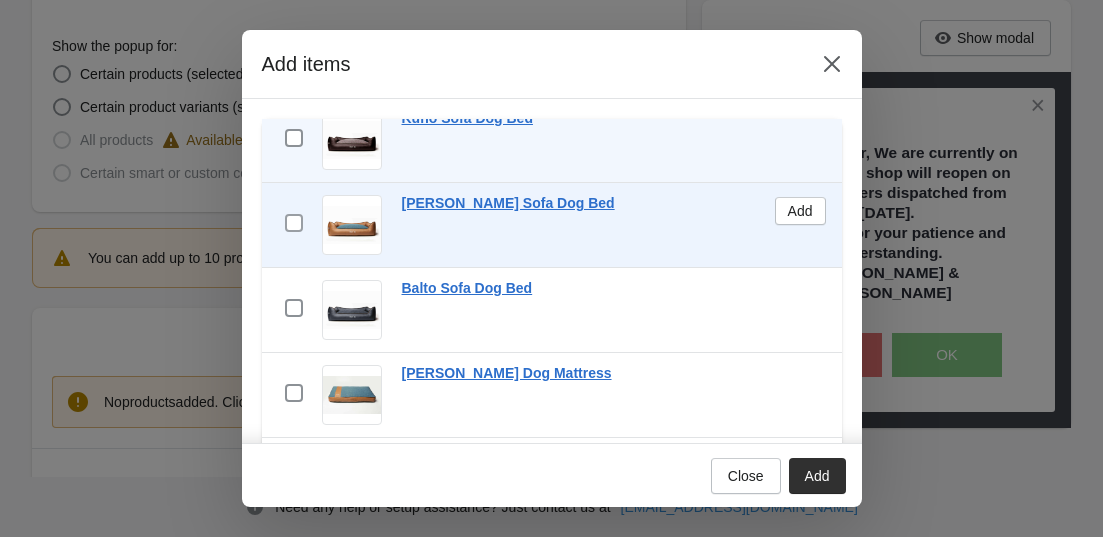 click at bounding box center (294, 223) 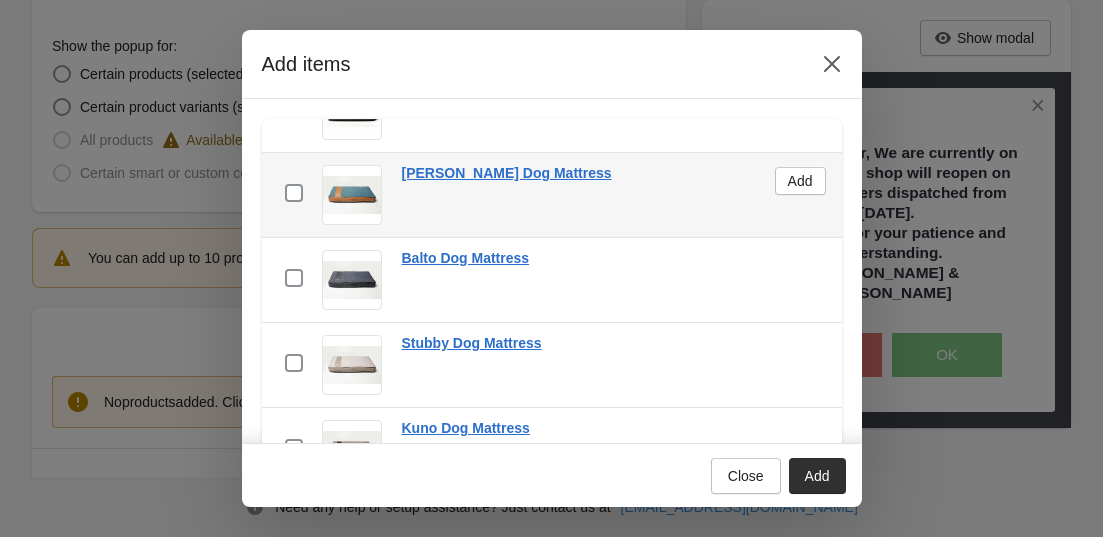 scroll, scrollTop: 400, scrollLeft: 0, axis: vertical 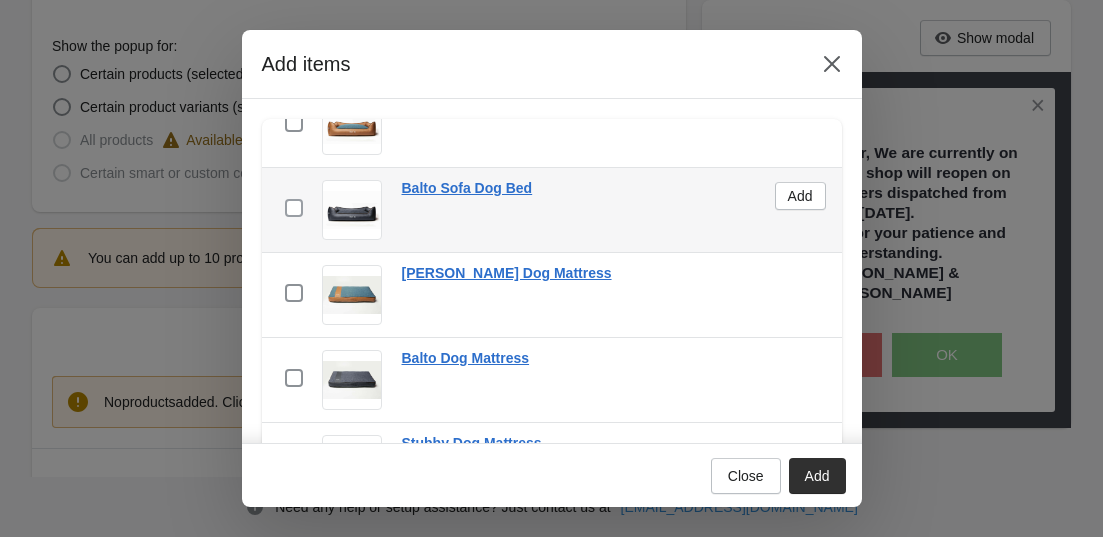 click at bounding box center [294, 208] 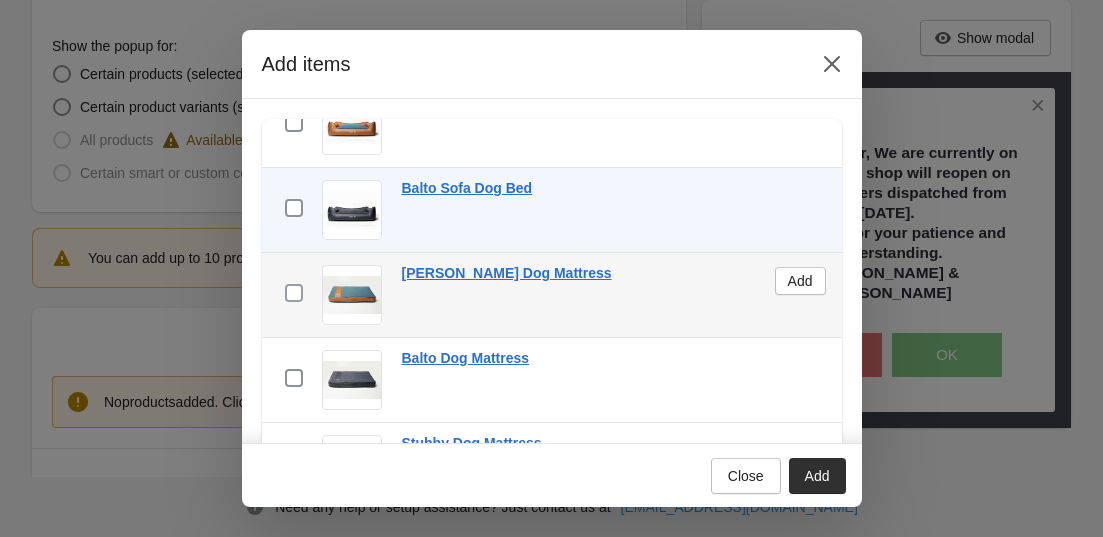 click at bounding box center (294, 293) 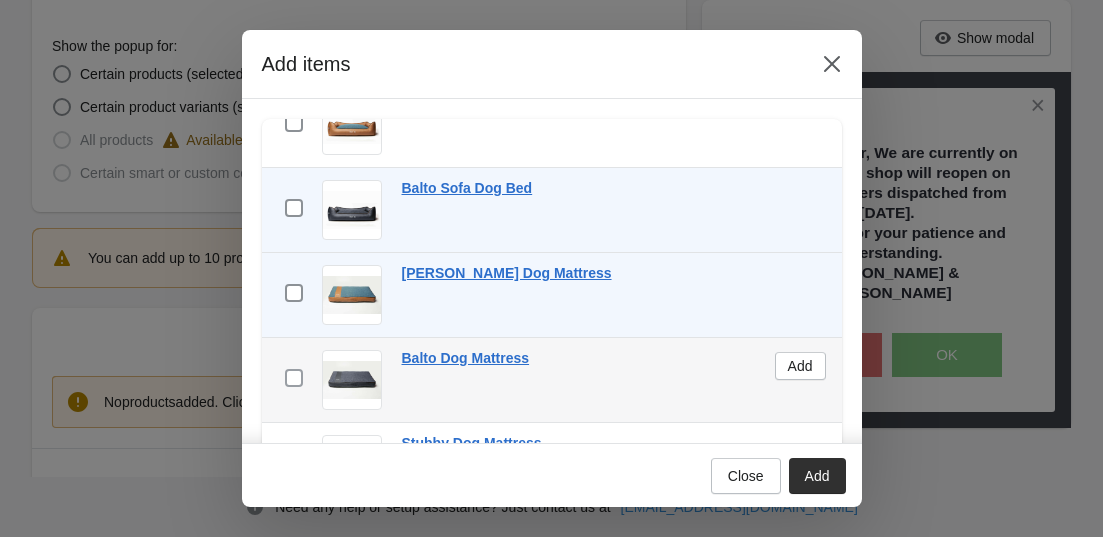 scroll, scrollTop: 500, scrollLeft: 0, axis: vertical 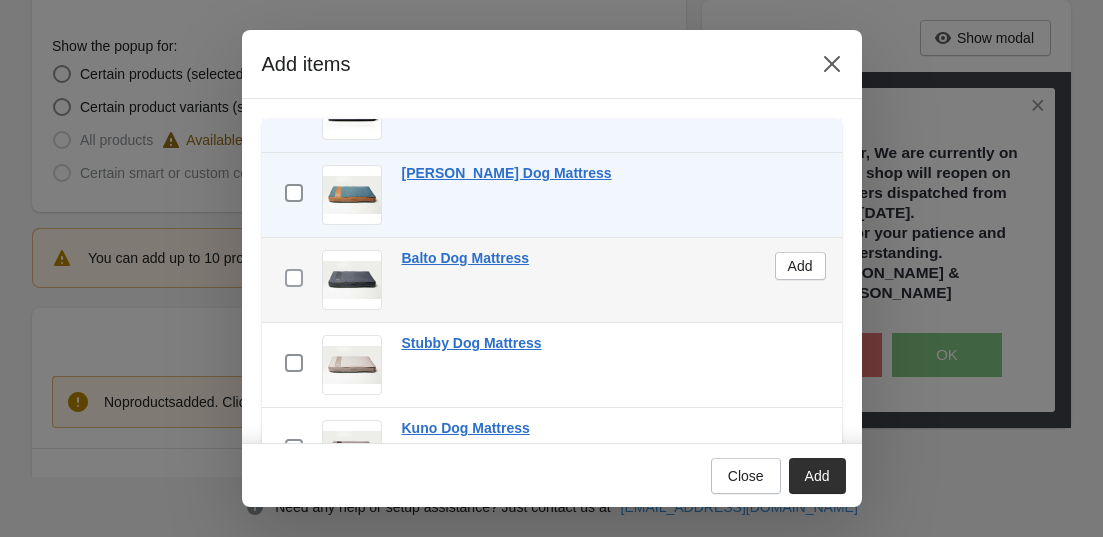 click at bounding box center (294, 278) 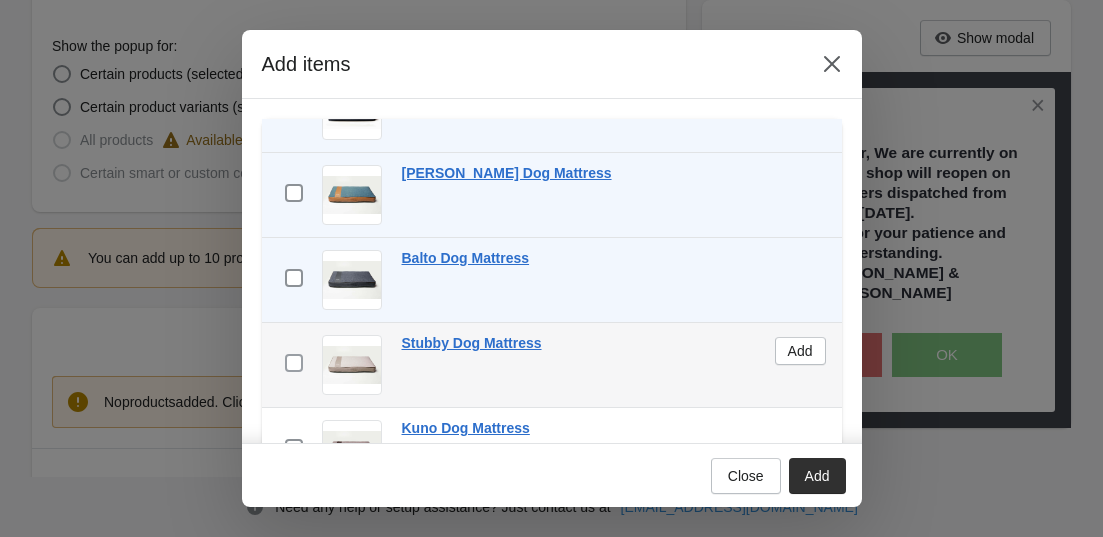 click at bounding box center [294, 363] 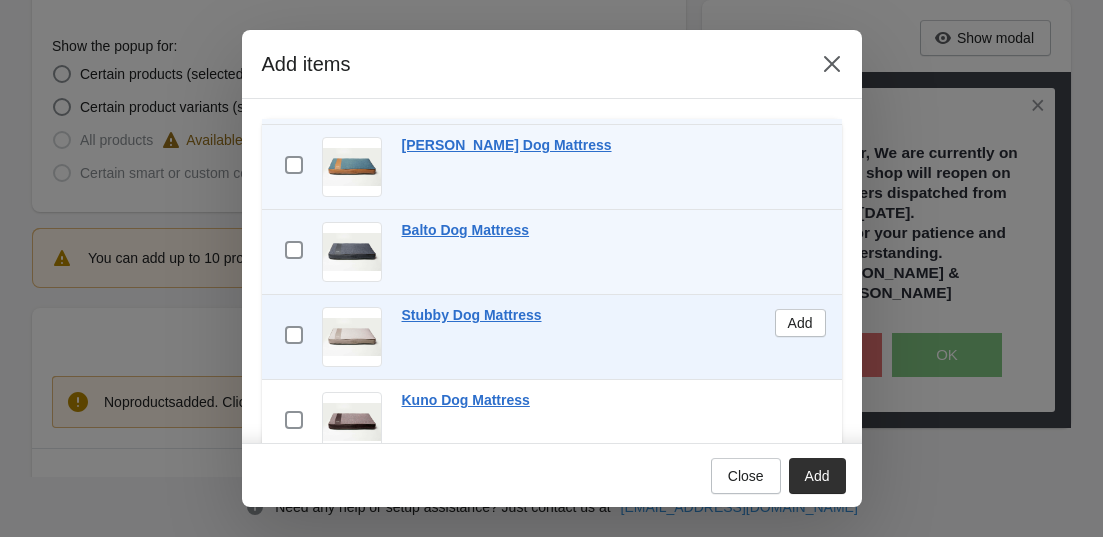 scroll, scrollTop: 543, scrollLeft: 0, axis: vertical 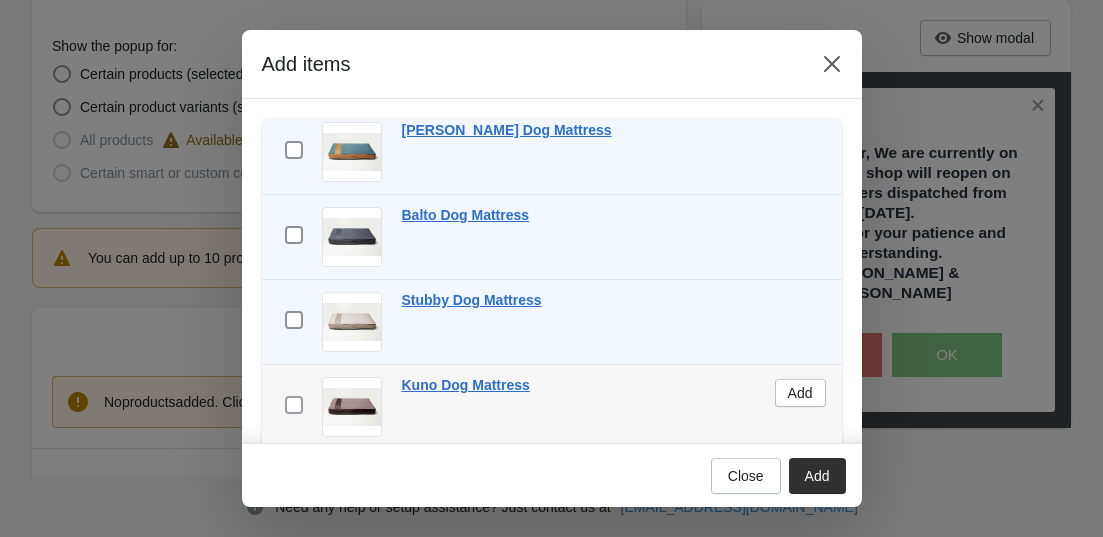 click at bounding box center [294, 405] 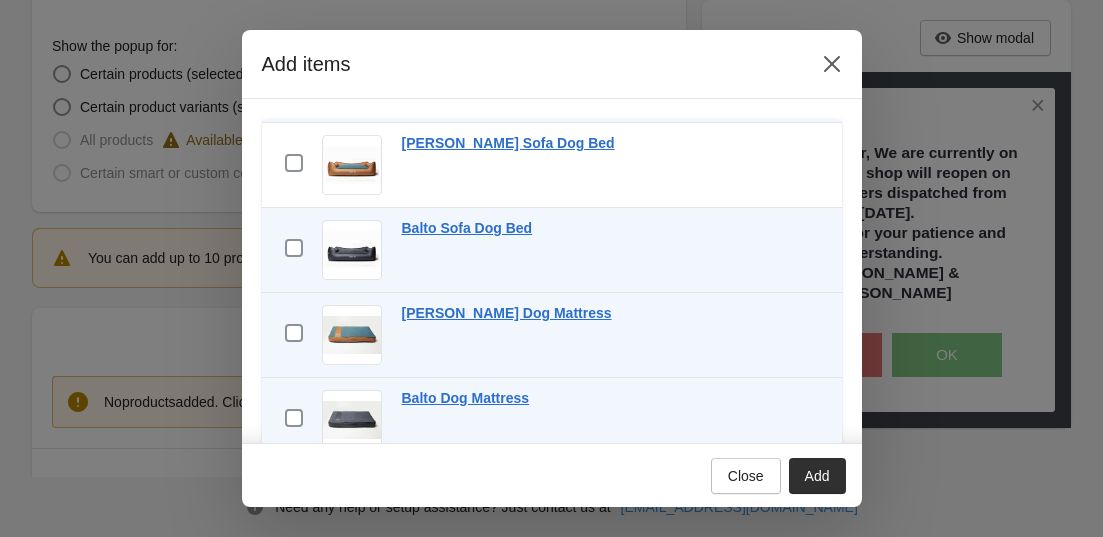 scroll, scrollTop: 343, scrollLeft: 0, axis: vertical 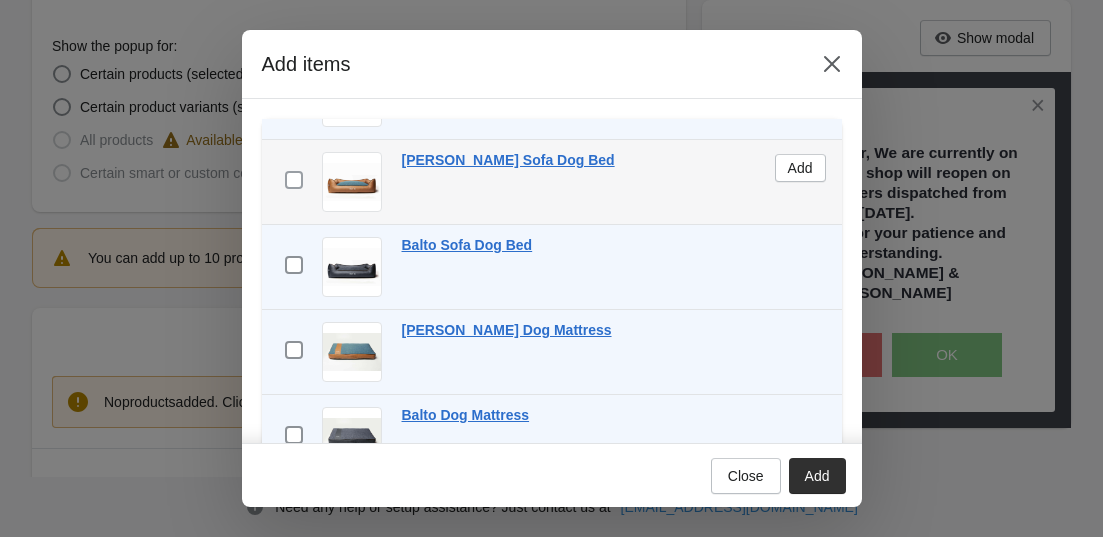 click at bounding box center (294, 180) 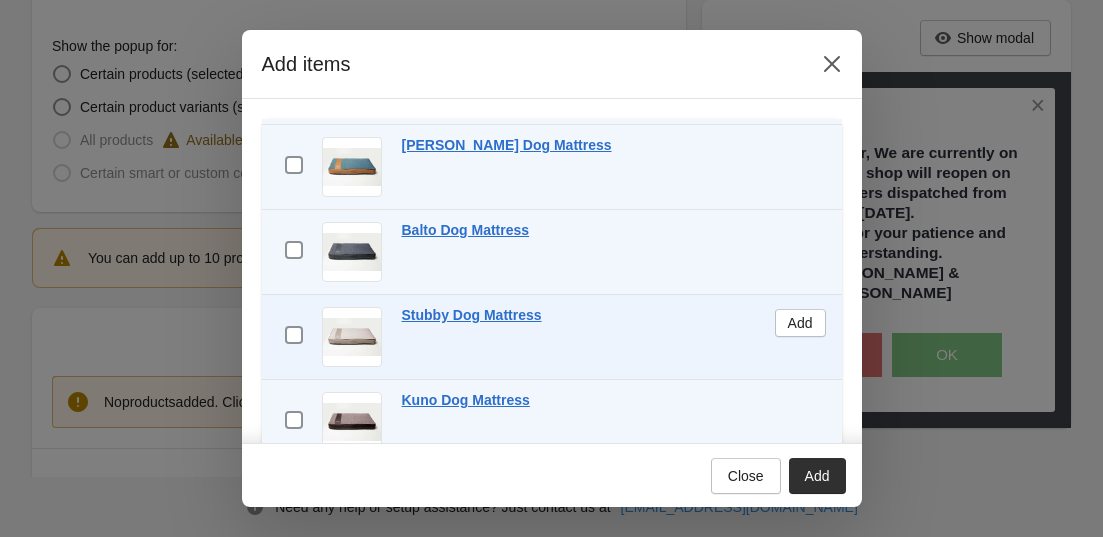 scroll, scrollTop: 543, scrollLeft: 0, axis: vertical 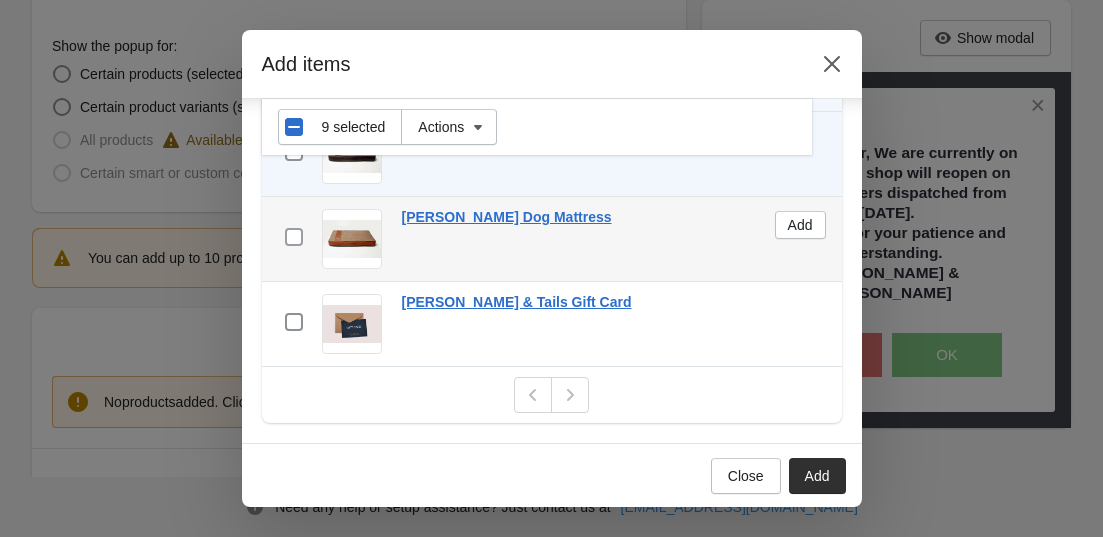 click at bounding box center [294, 237] 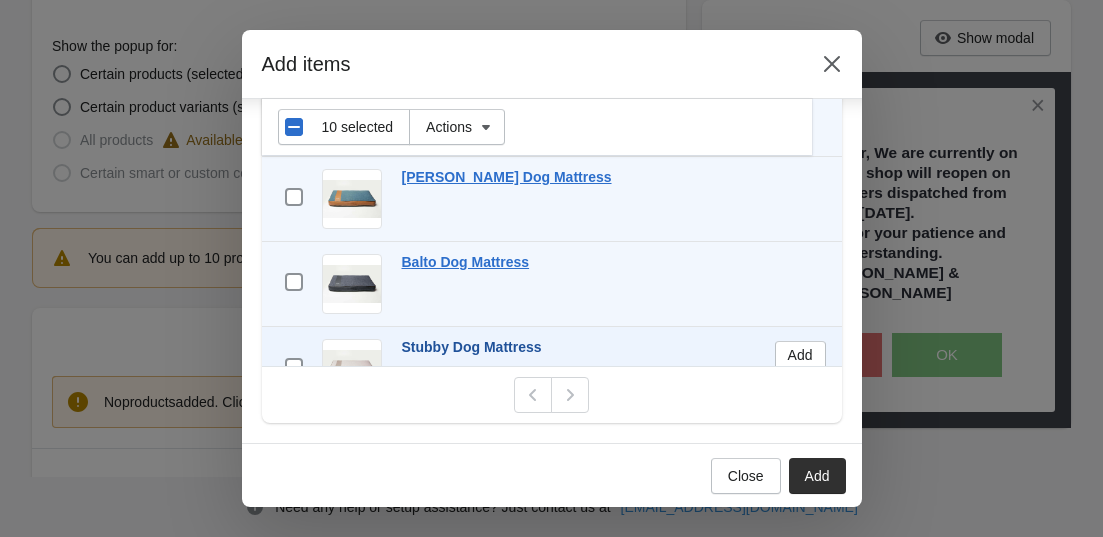 scroll, scrollTop: 0, scrollLeft: 0, axis: both 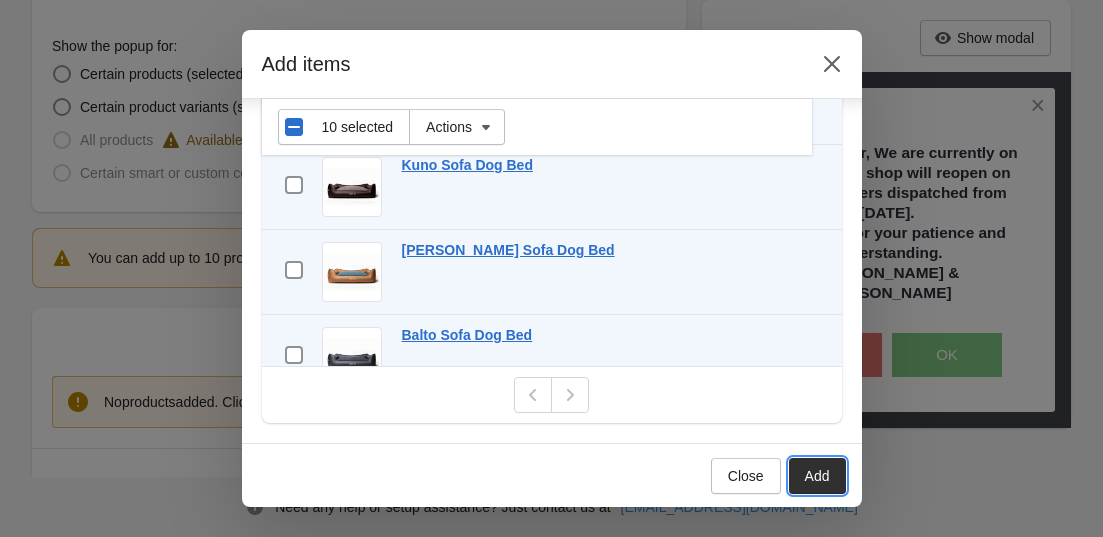 click on "Add" at bounding box center (817, 476) 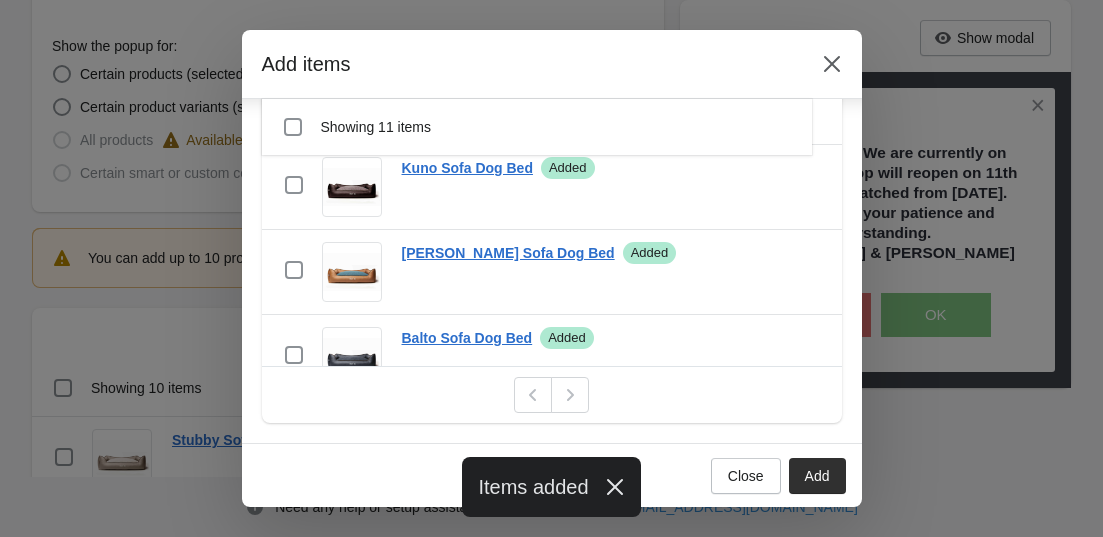 click on "Add" at bounding box center (817, 476) 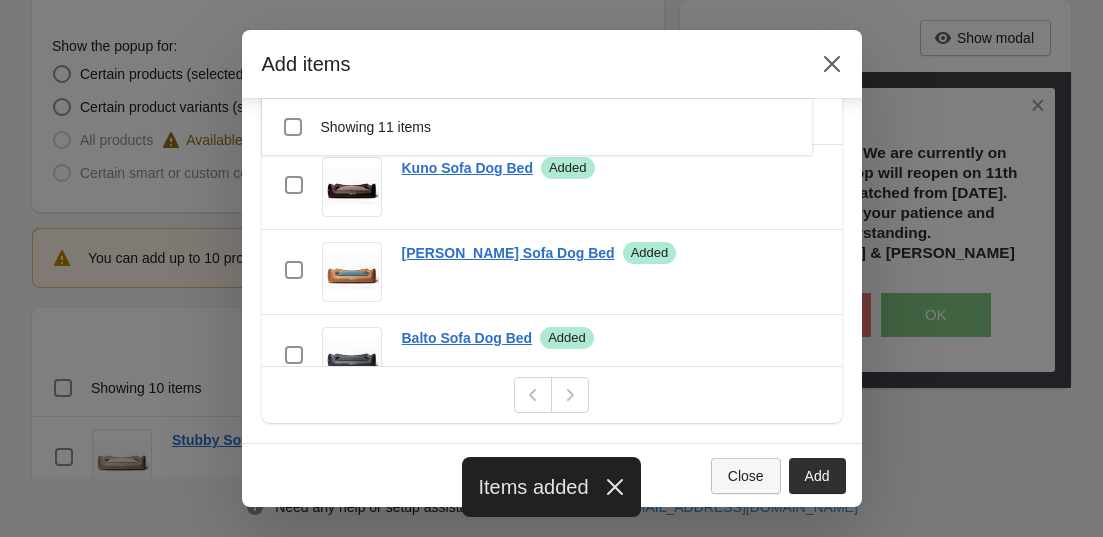 click on "Close" at bounding box center [746, 476] 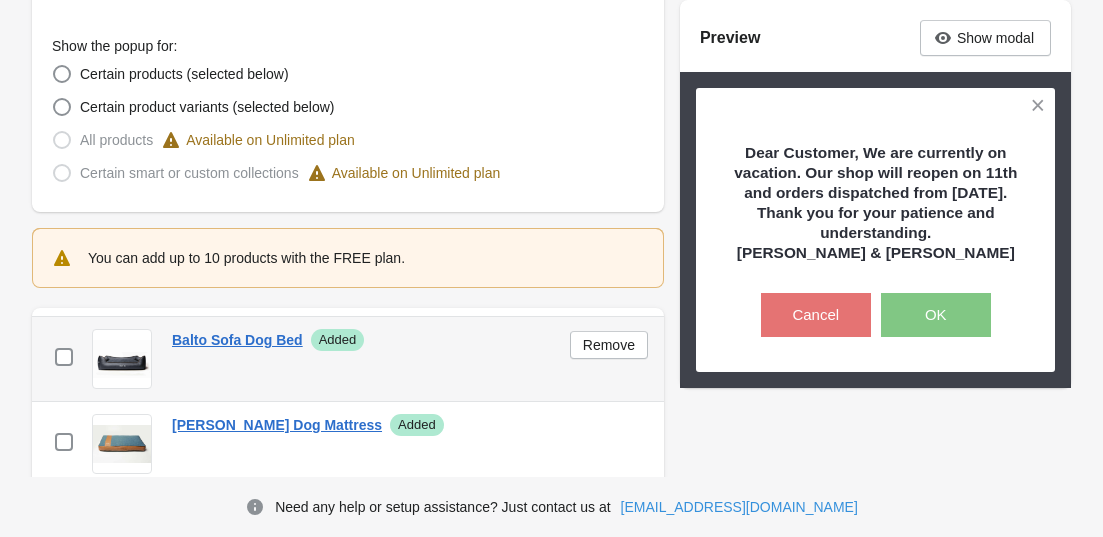 scroll, scrollTop: 458, scrollLeft: 0, axis: vertical 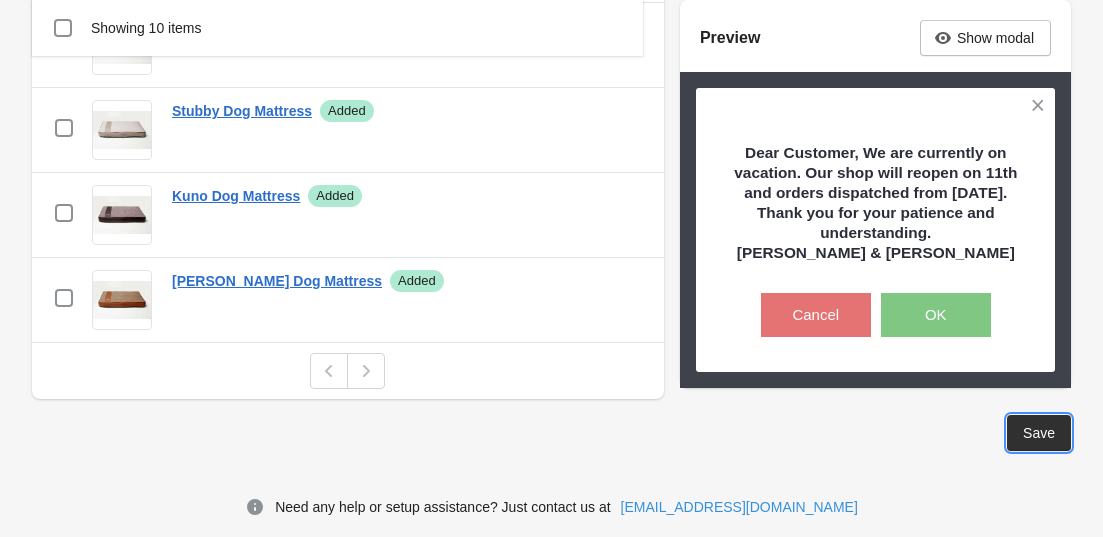 click on "Save" at bounding box center (1039, 433) 